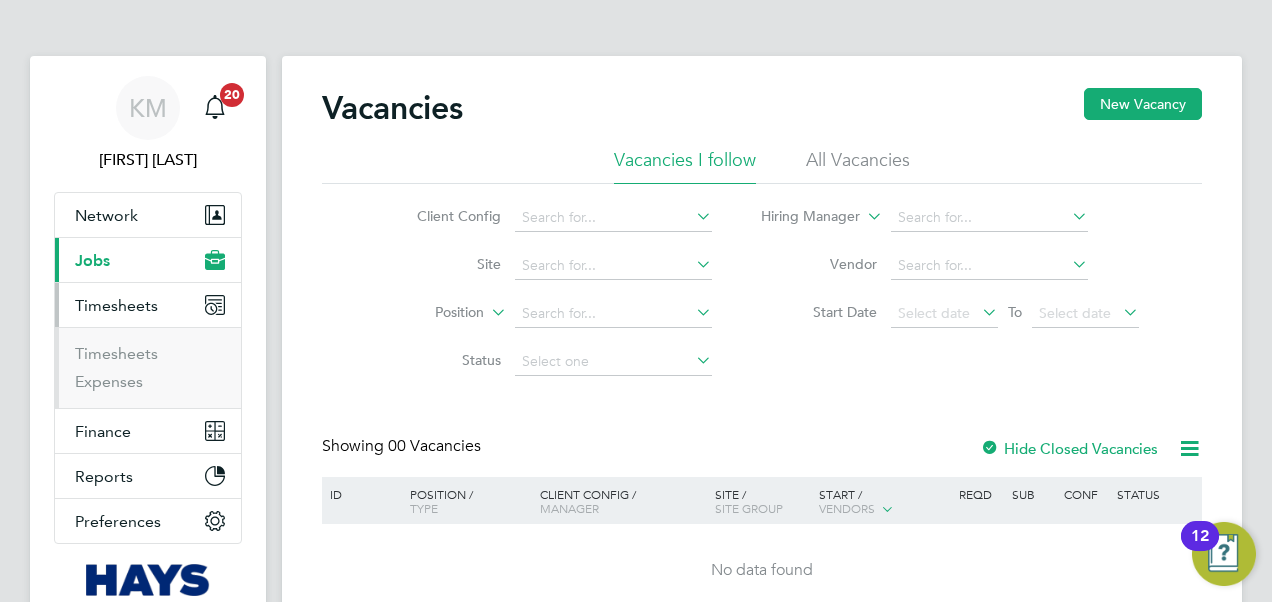 click on "Timesheets" at bounding box center [116, 353] 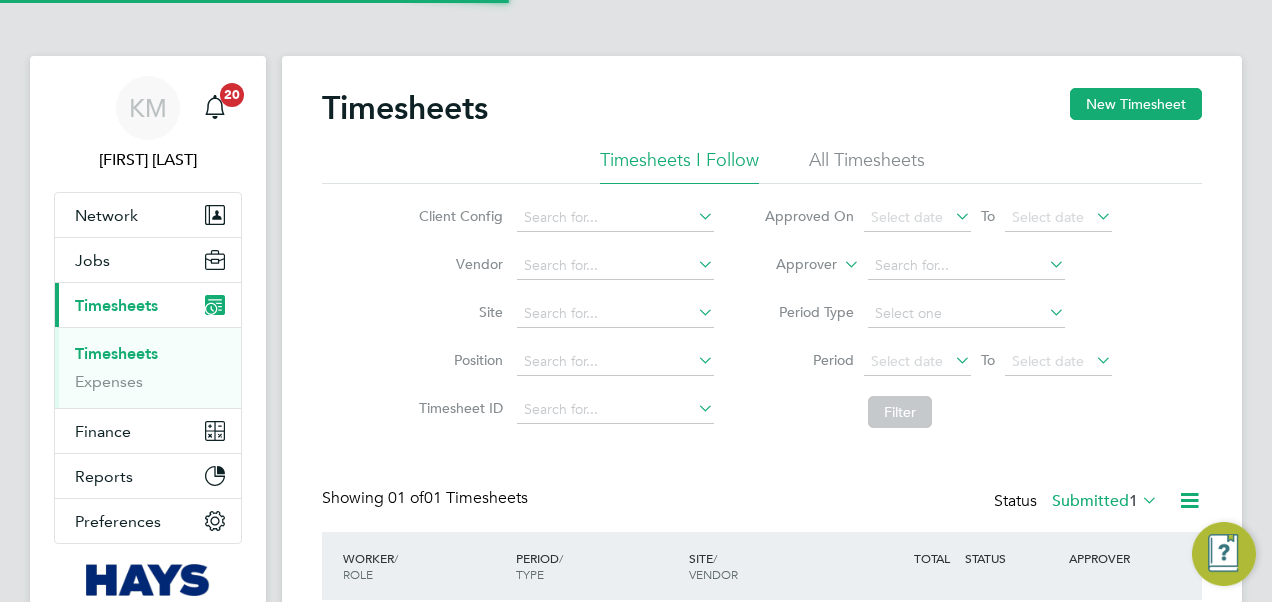 scroll, scrollTop: 10, scrollLeft: 10, axis: both 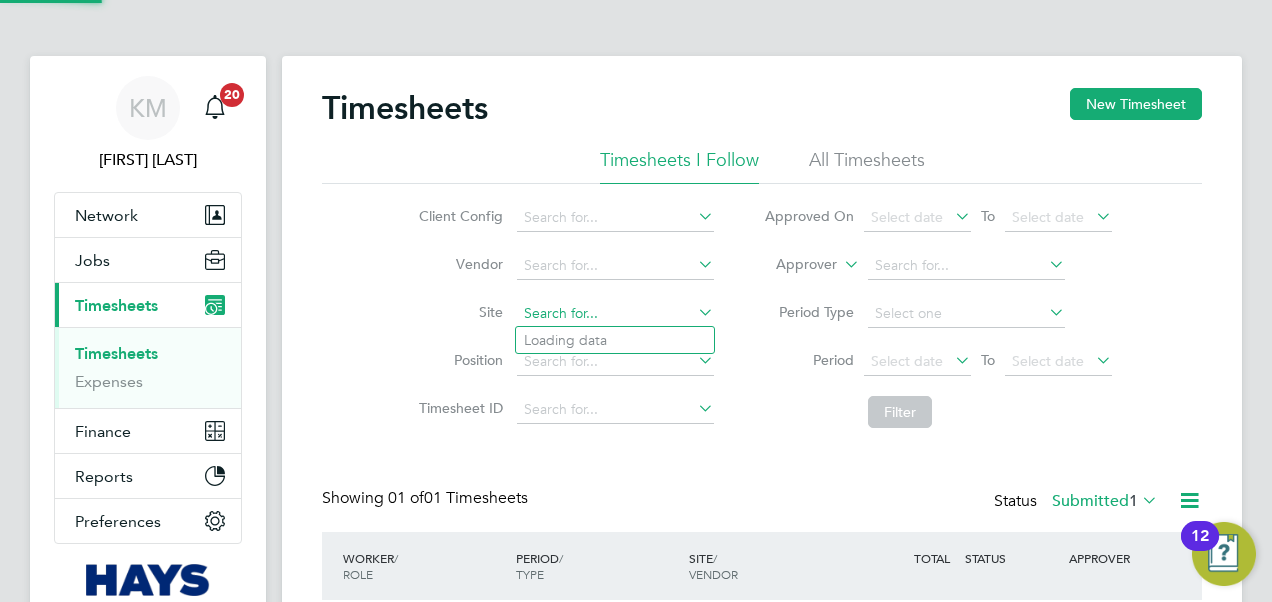 click 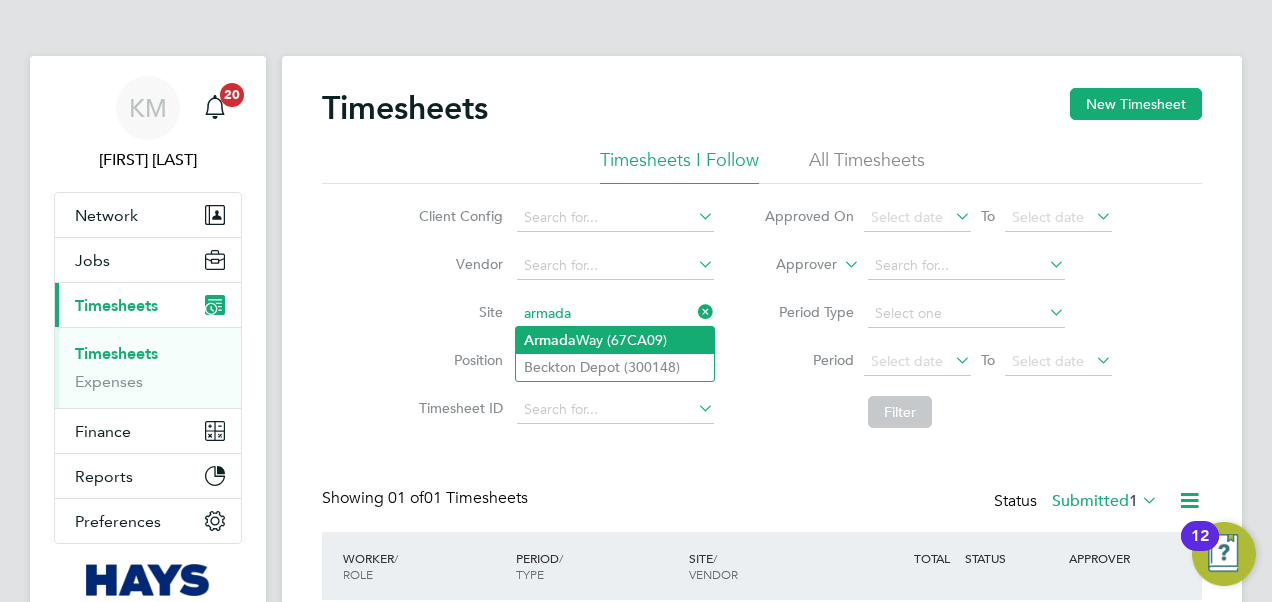 click on "Armada" 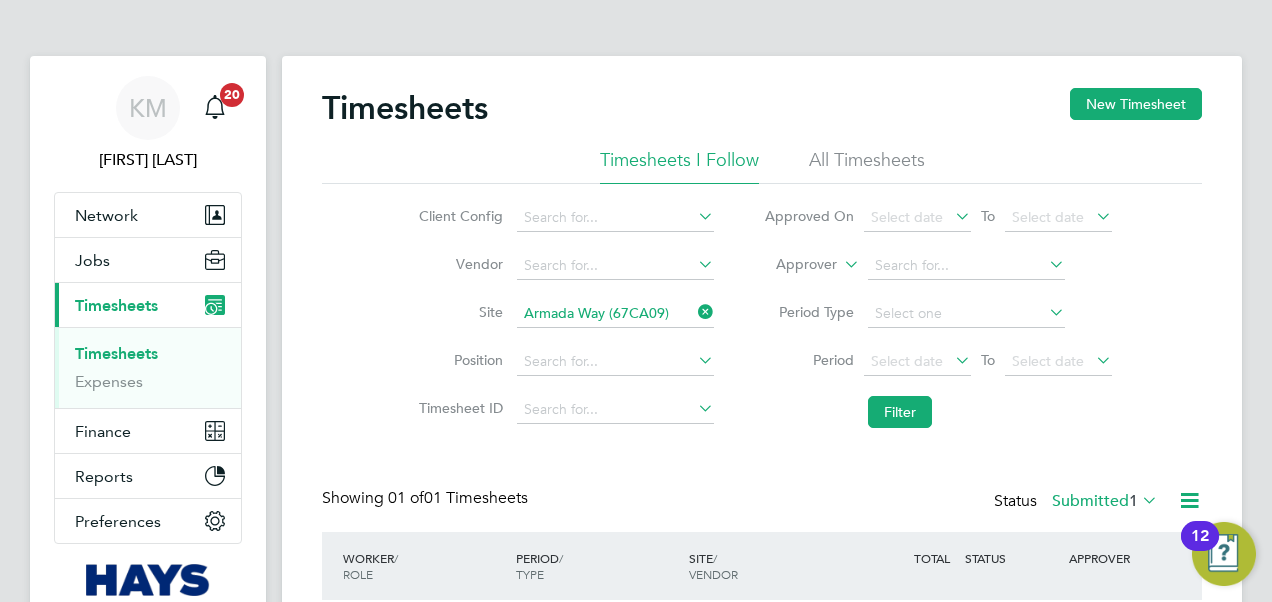 click 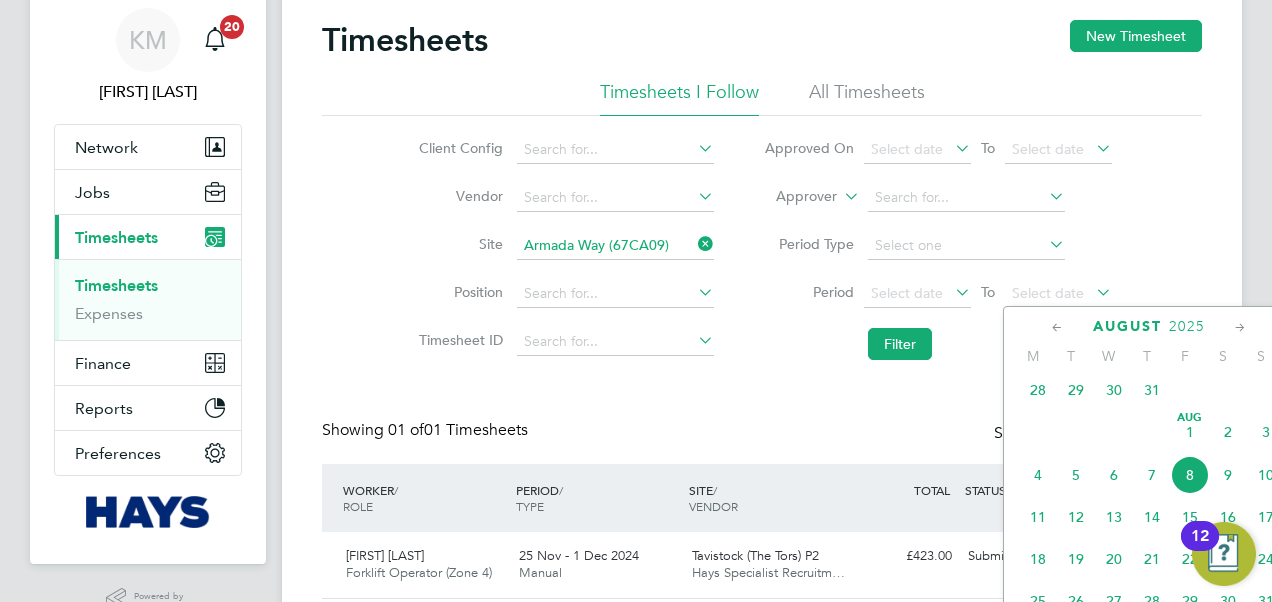 scroll, scrollTop: 100, scrollLeft: 0, axis: vertical 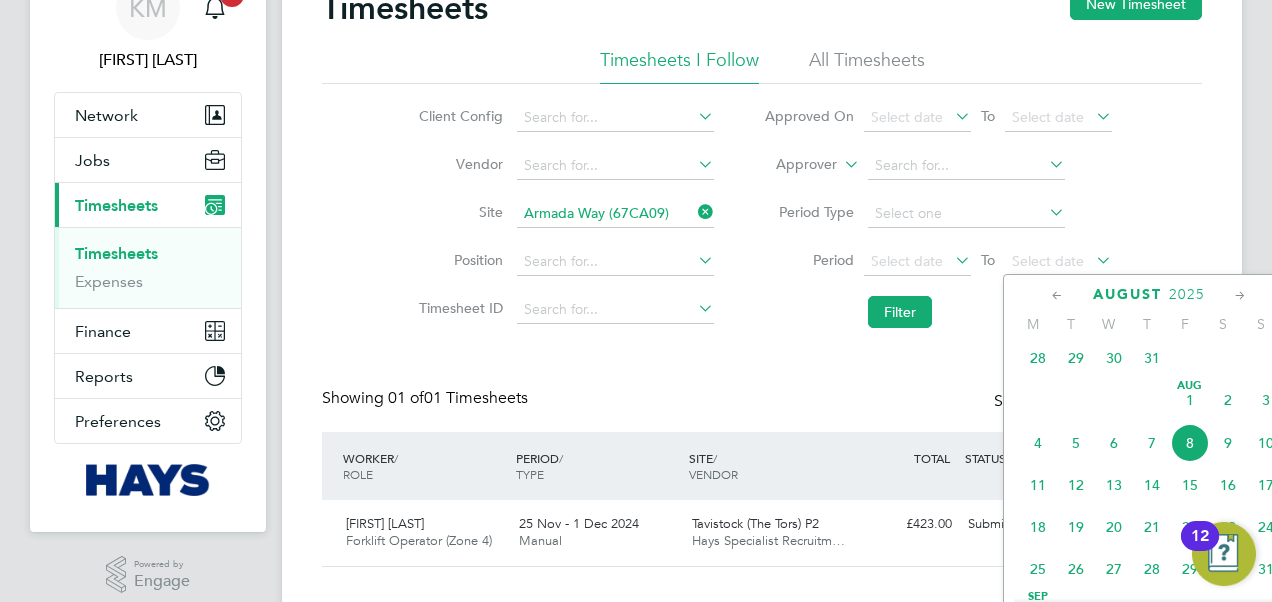 click on "8" 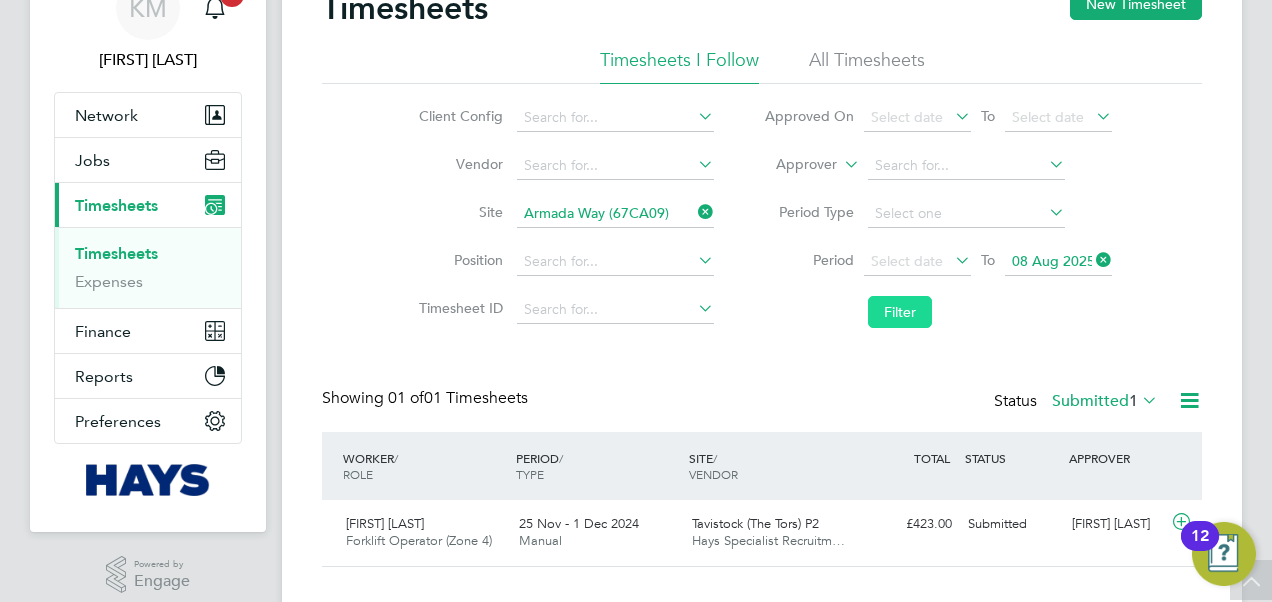click on "Filter" 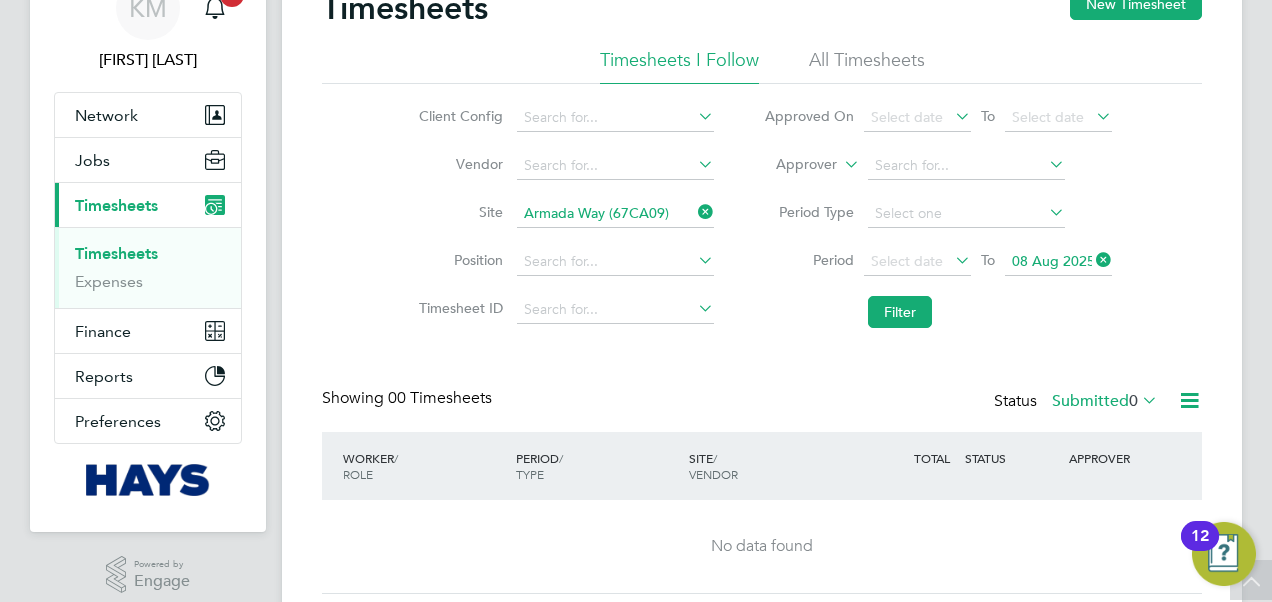 click 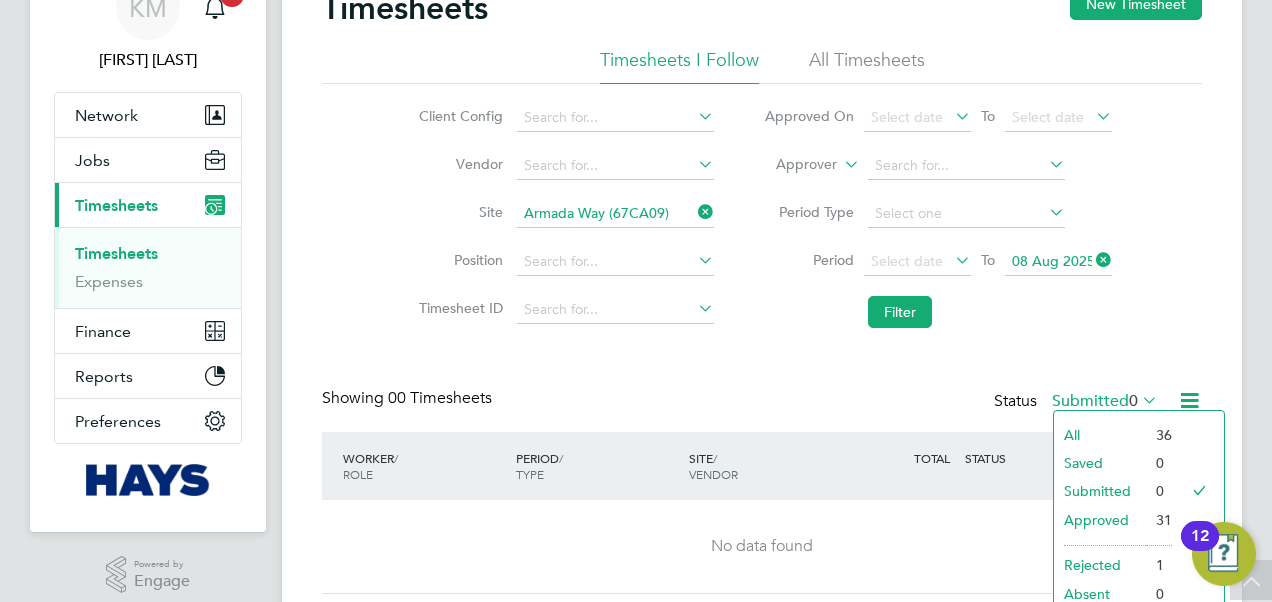 click on "All" 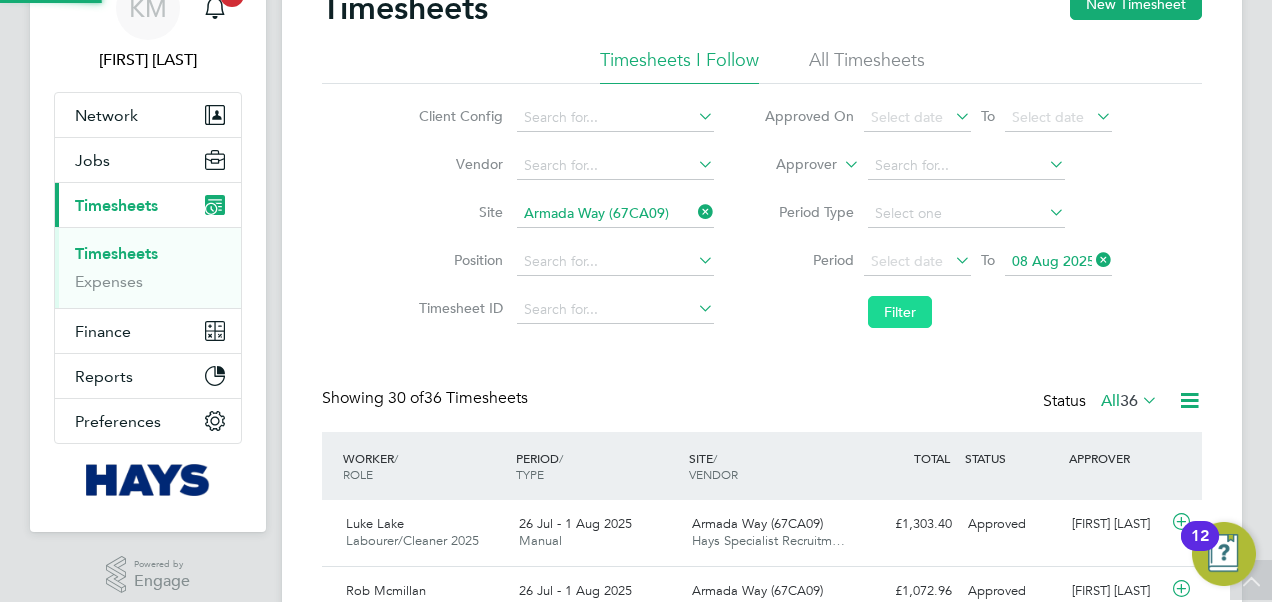 scroll, scrollTop: 10, scrollLeft: 10, axis: both 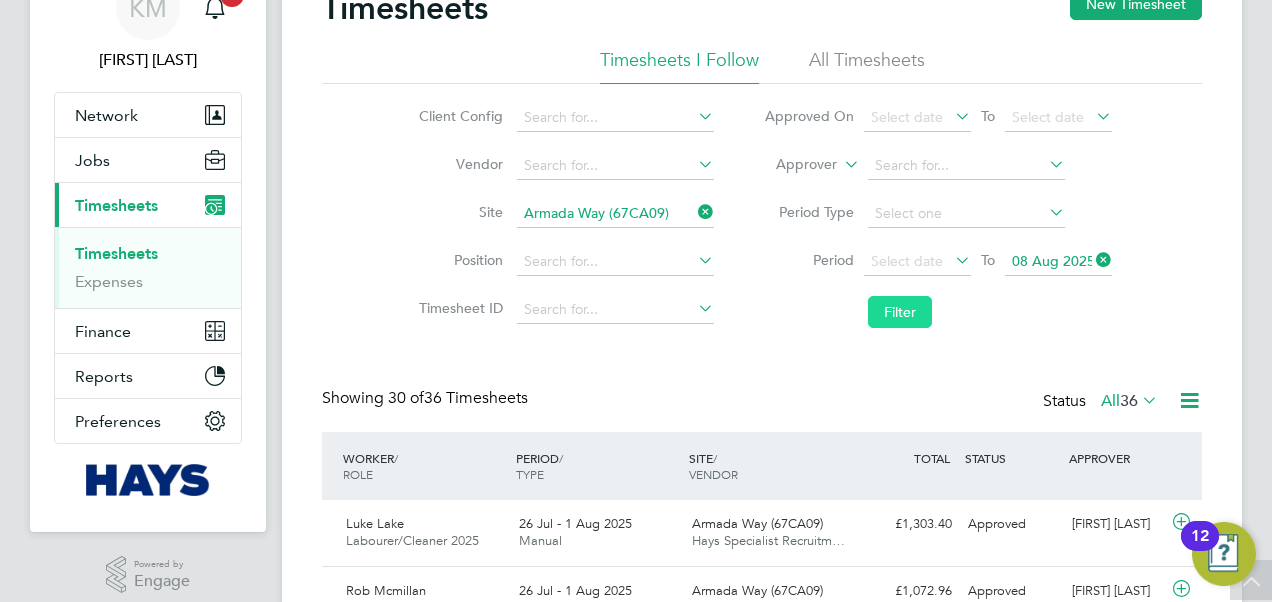 click on "Filter" 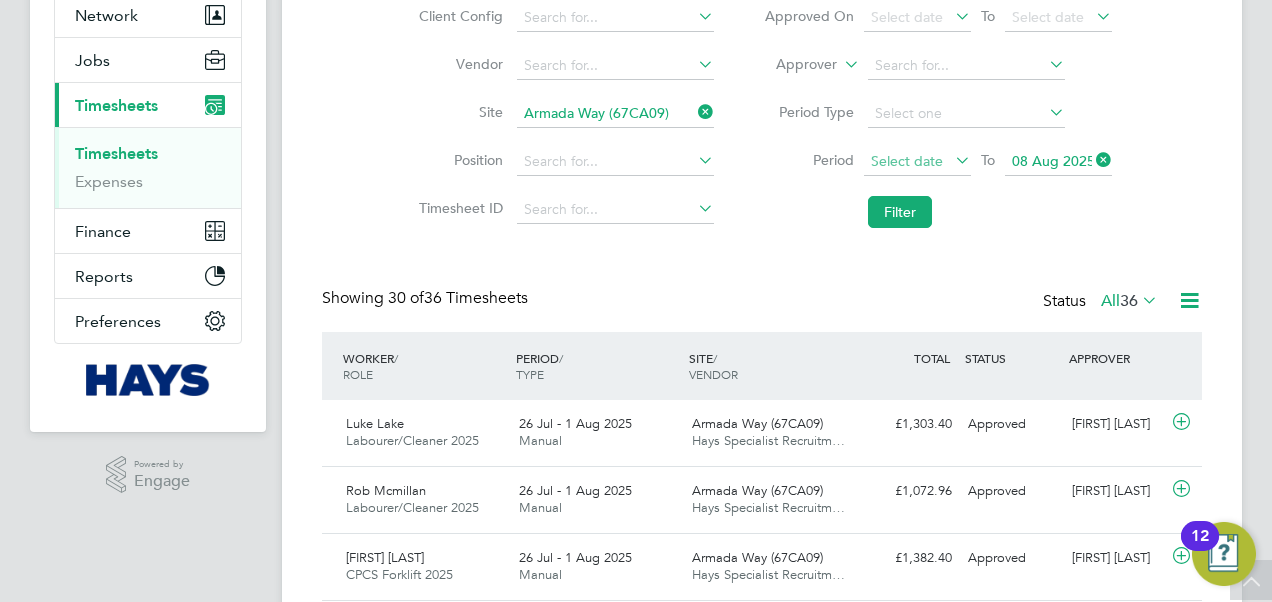 click on "Select date" 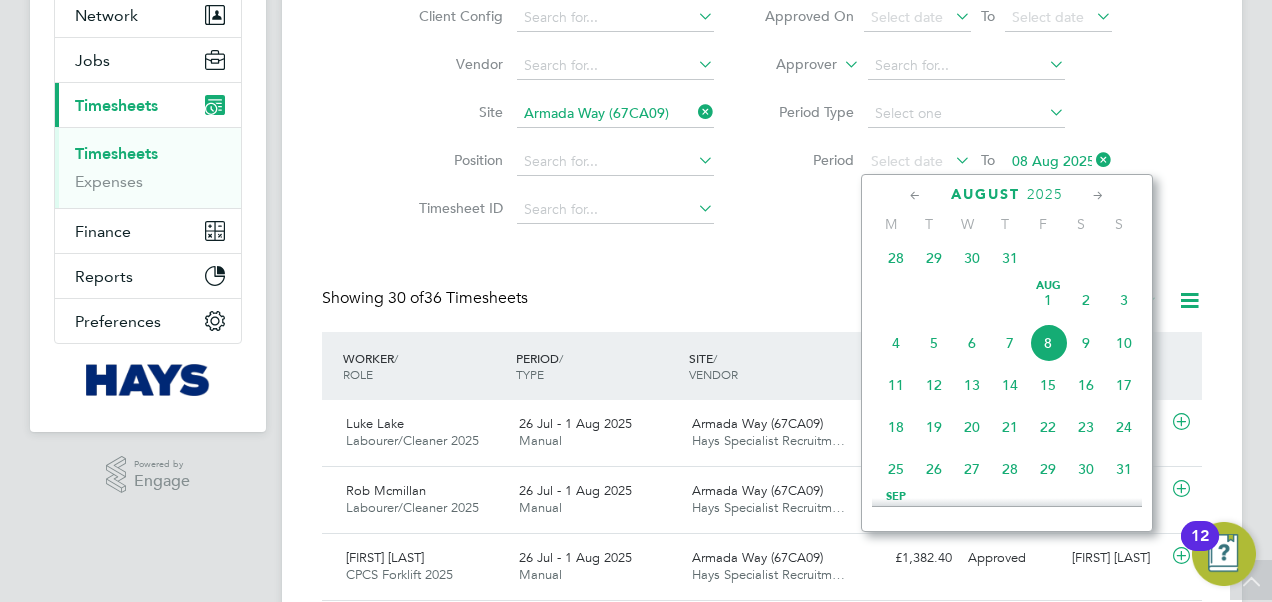 click on "2" 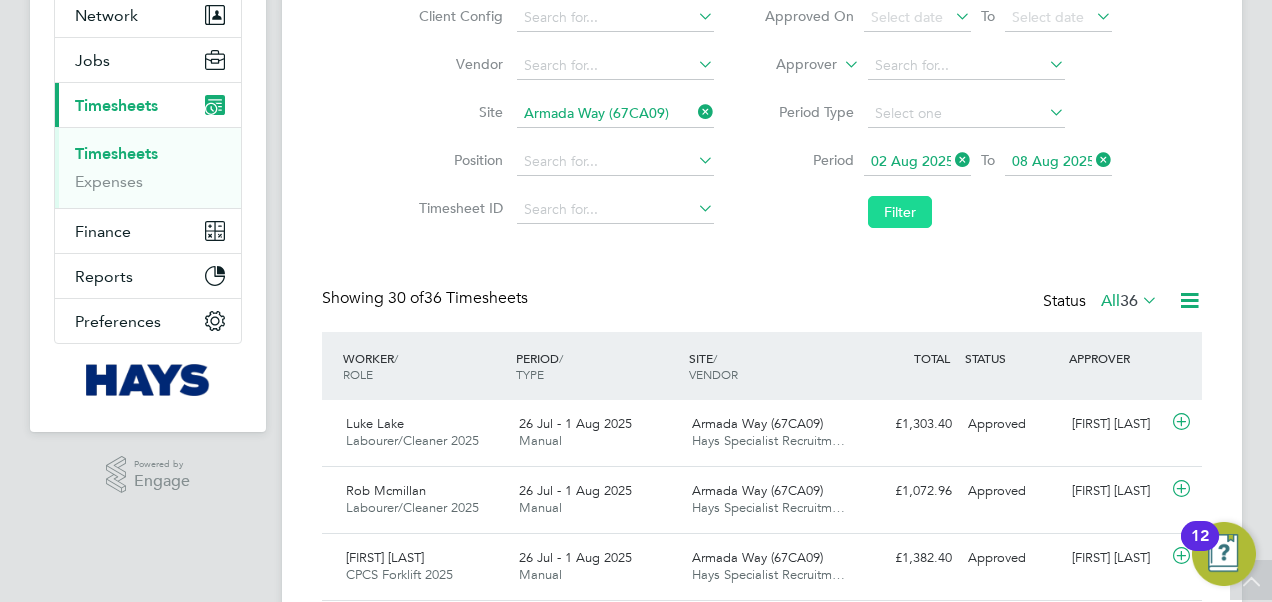 click on "Filter" 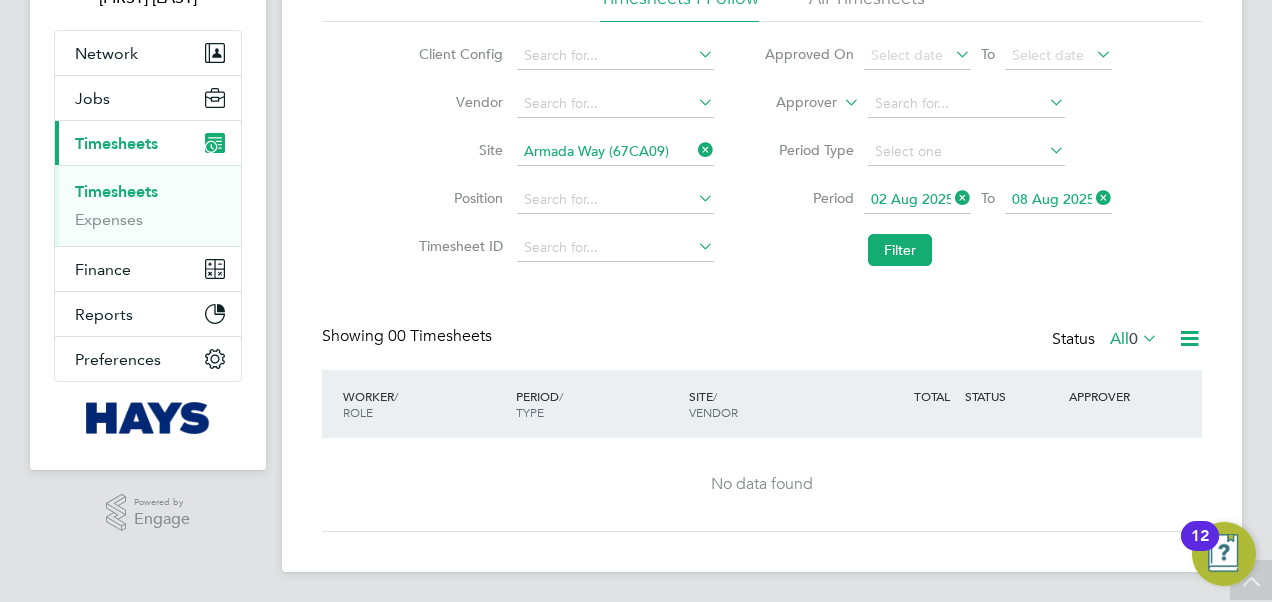 click 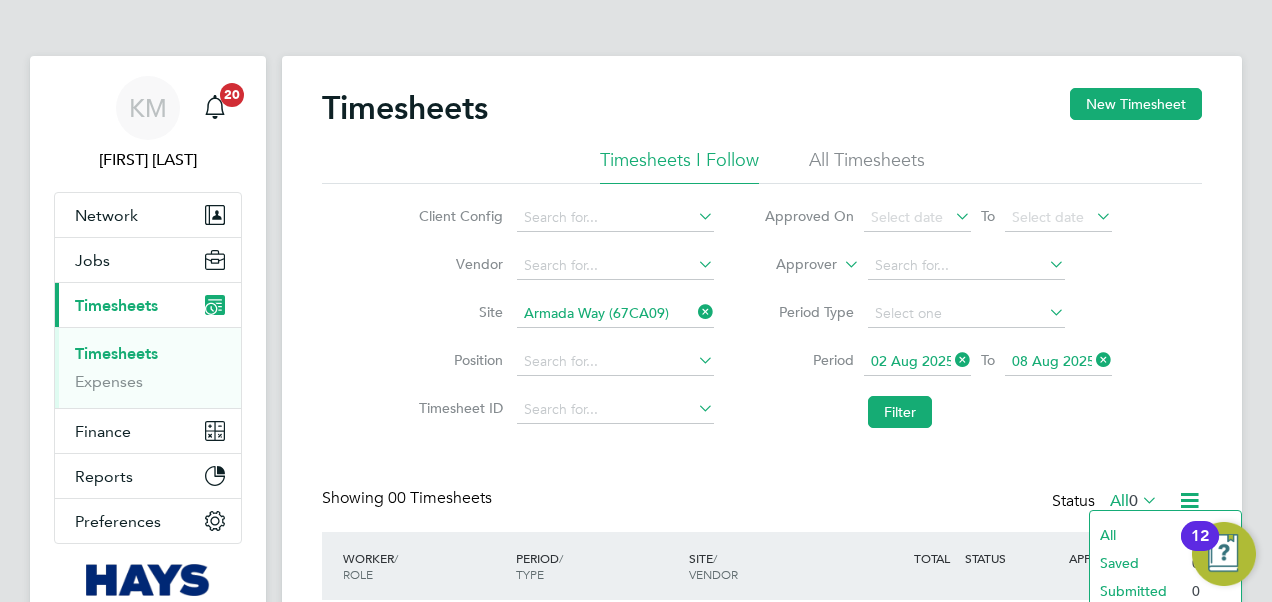 click on "Position" 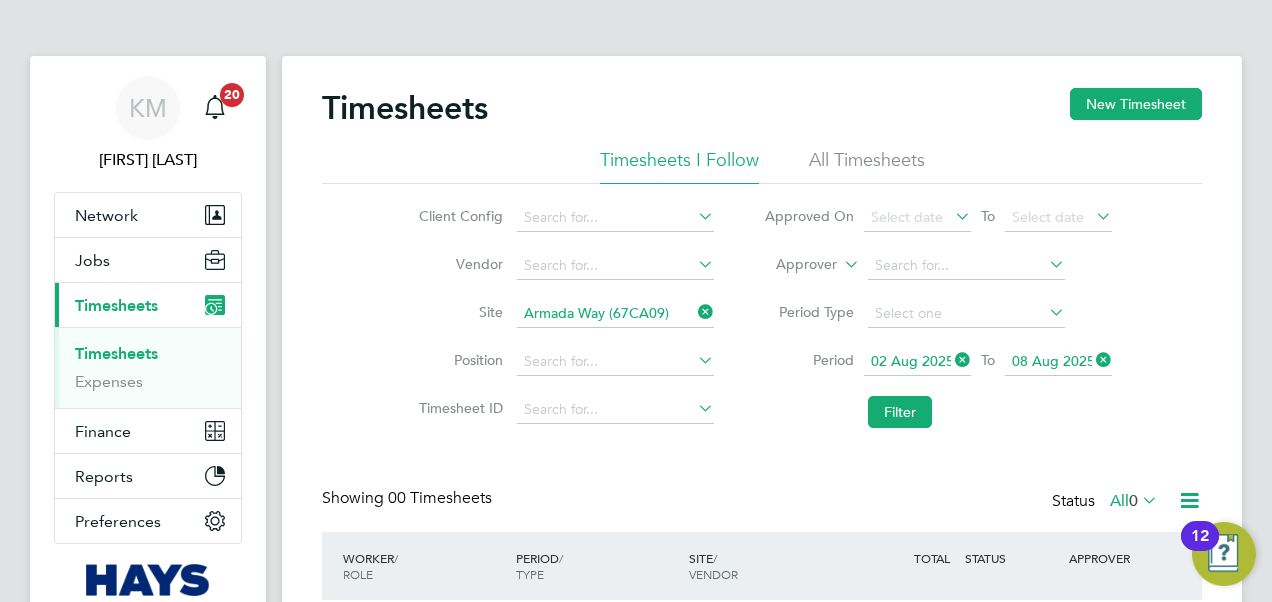 click on "Timesheets" at bounding box center [116, 353] 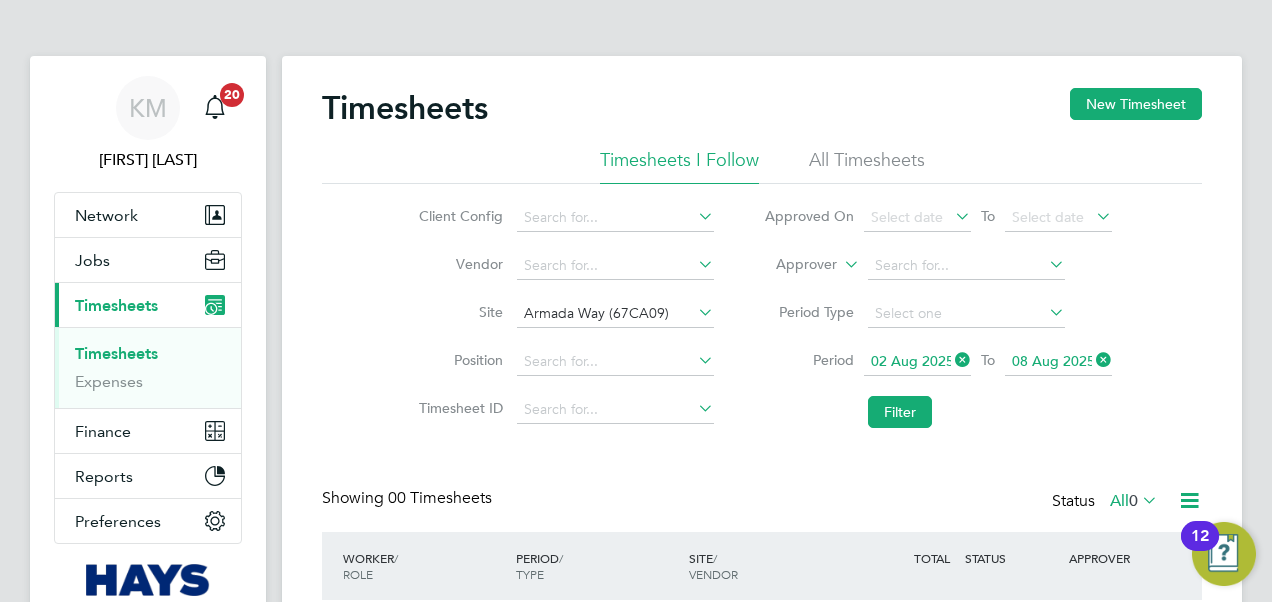 type 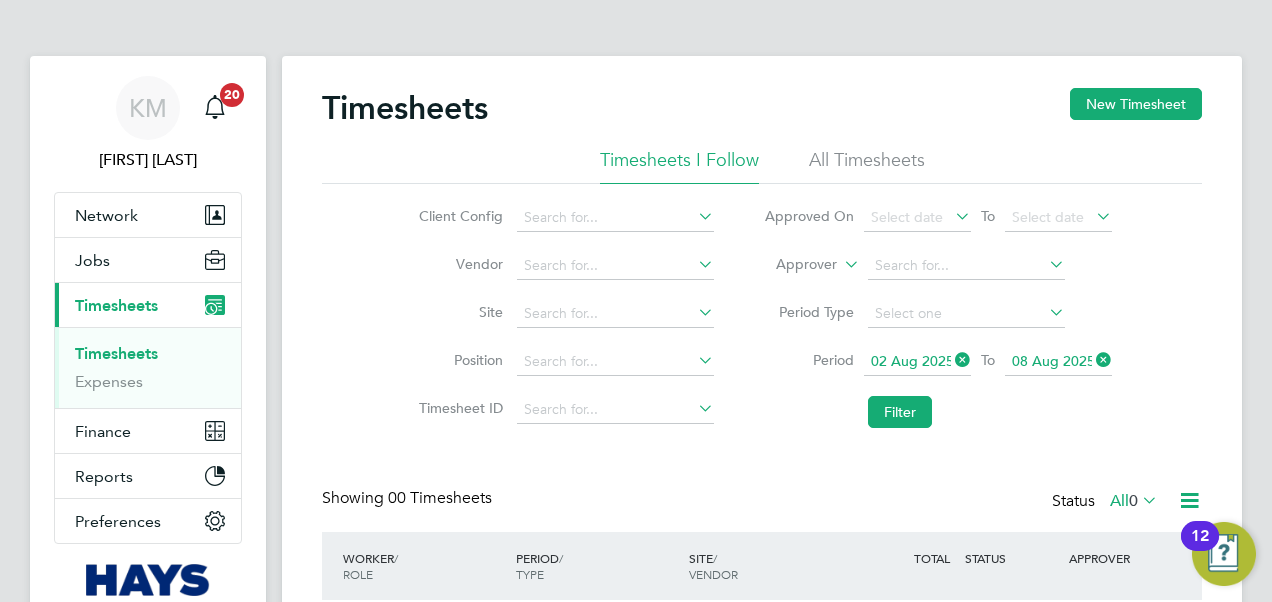 click 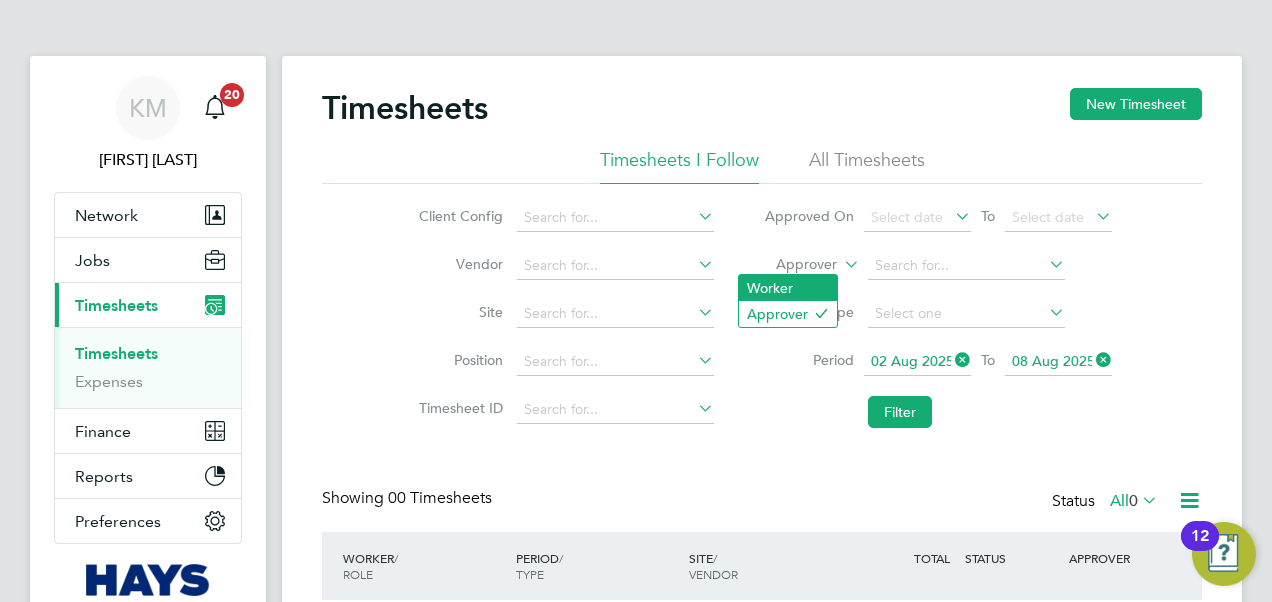 click on "Worker" 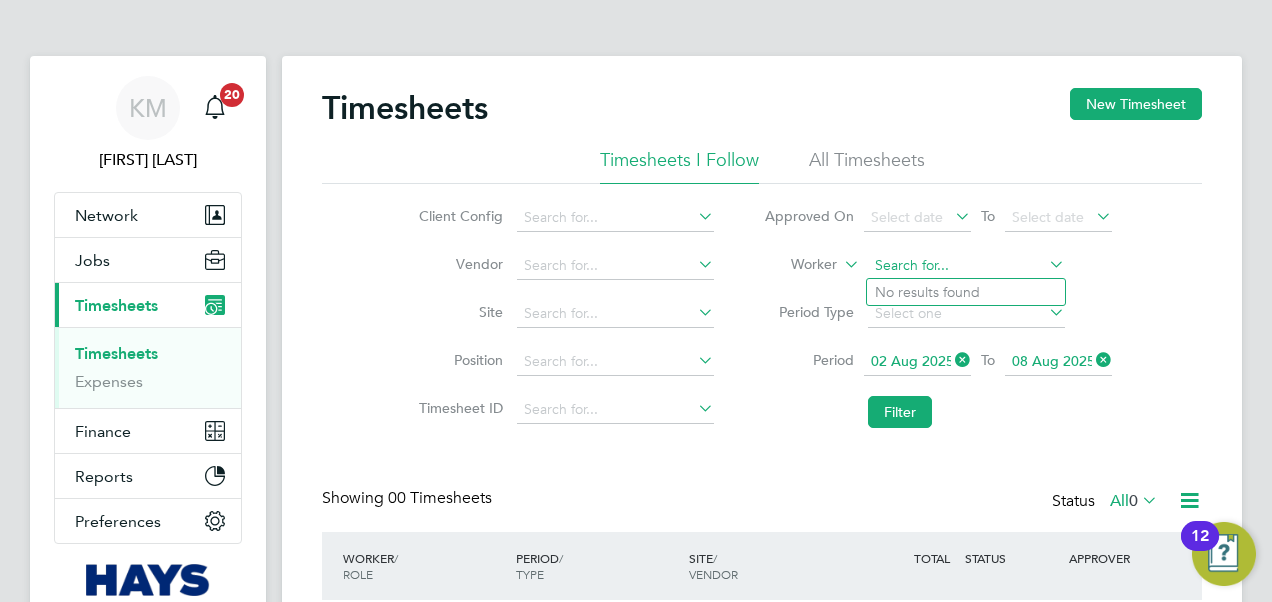 click 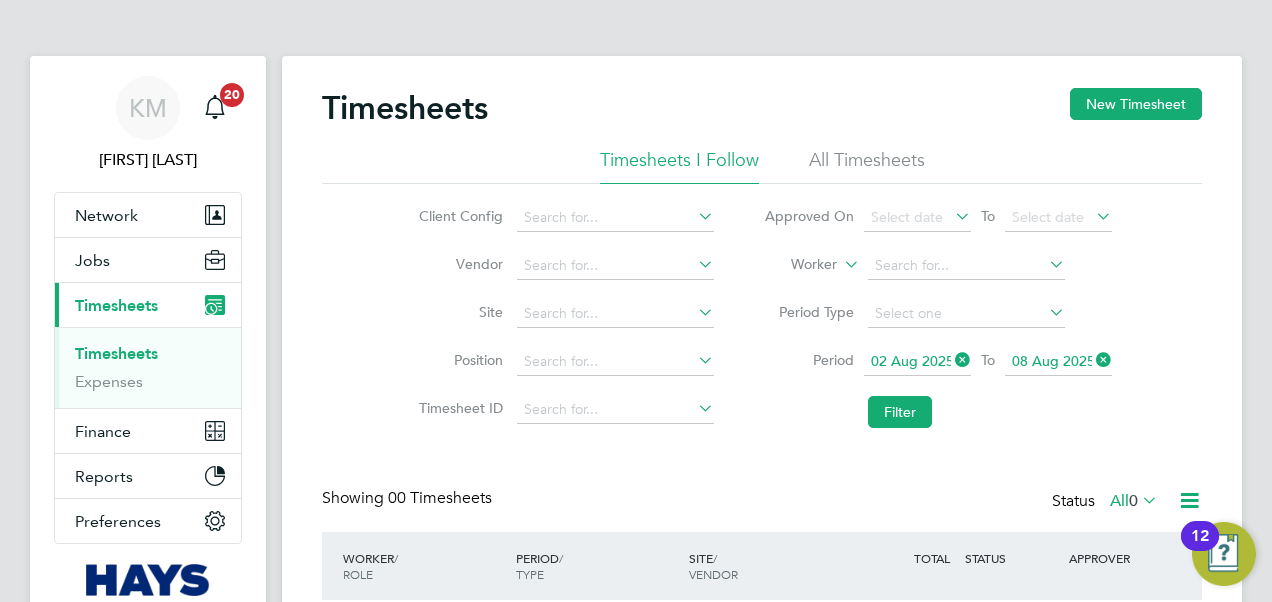 click 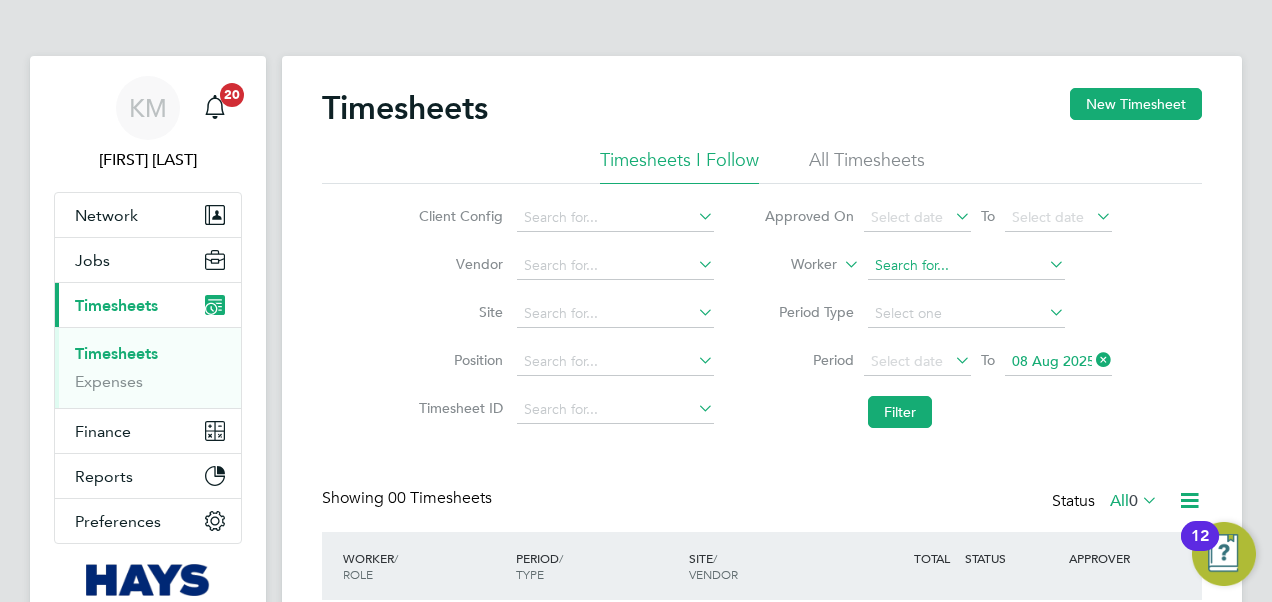 click 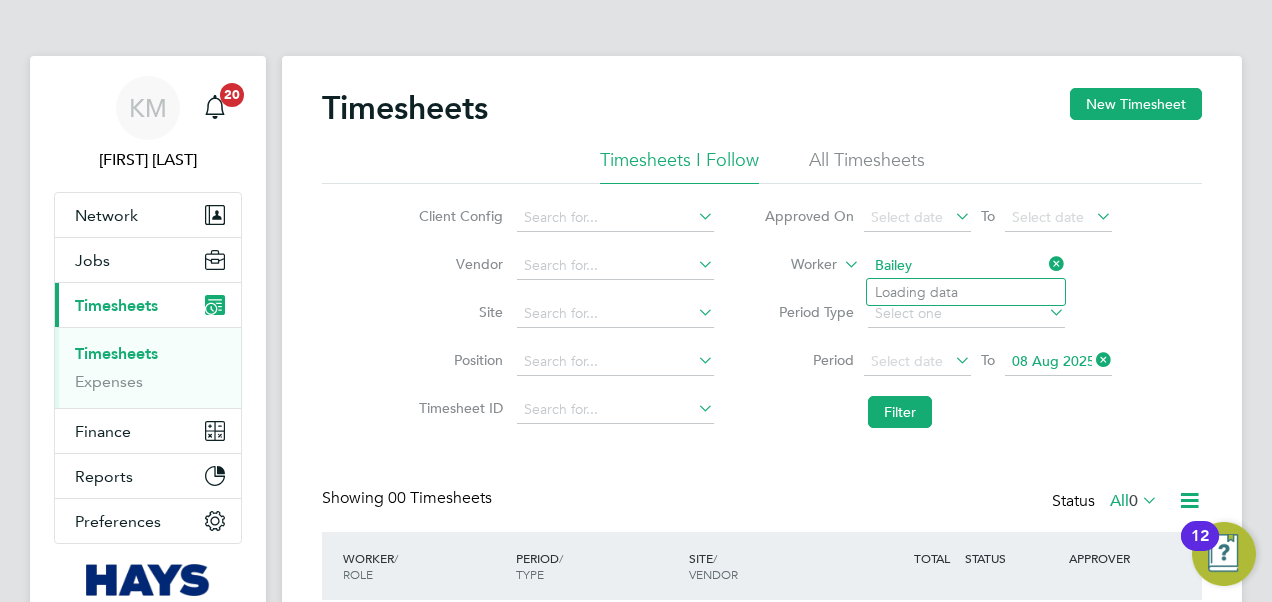 type on "Bailey" 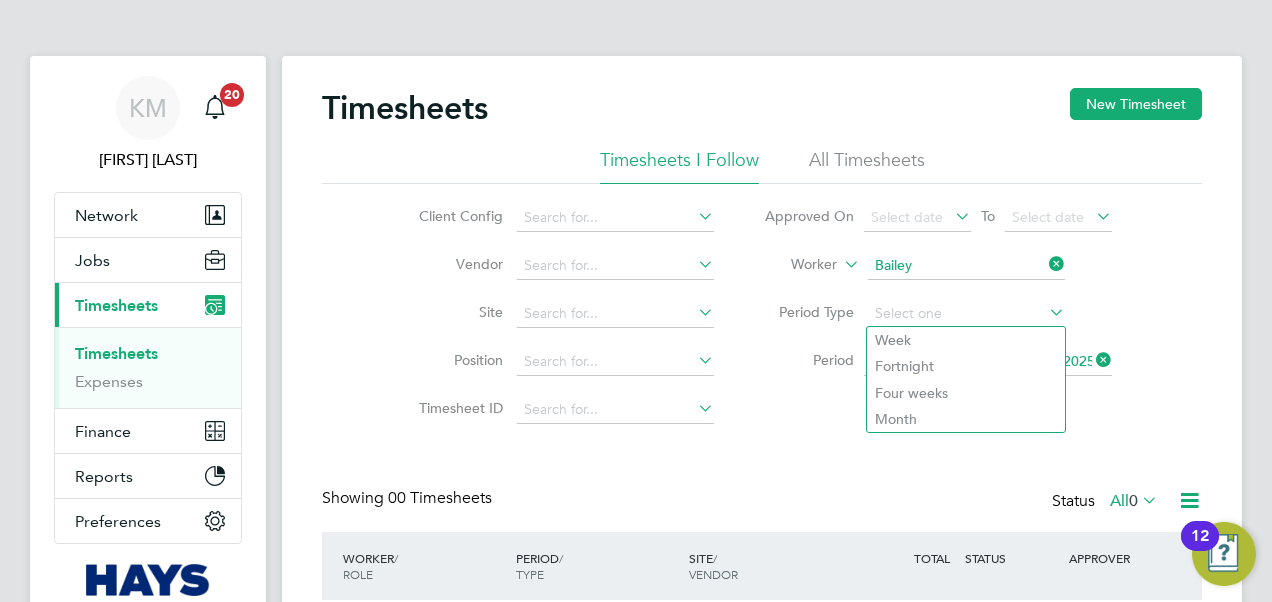 type 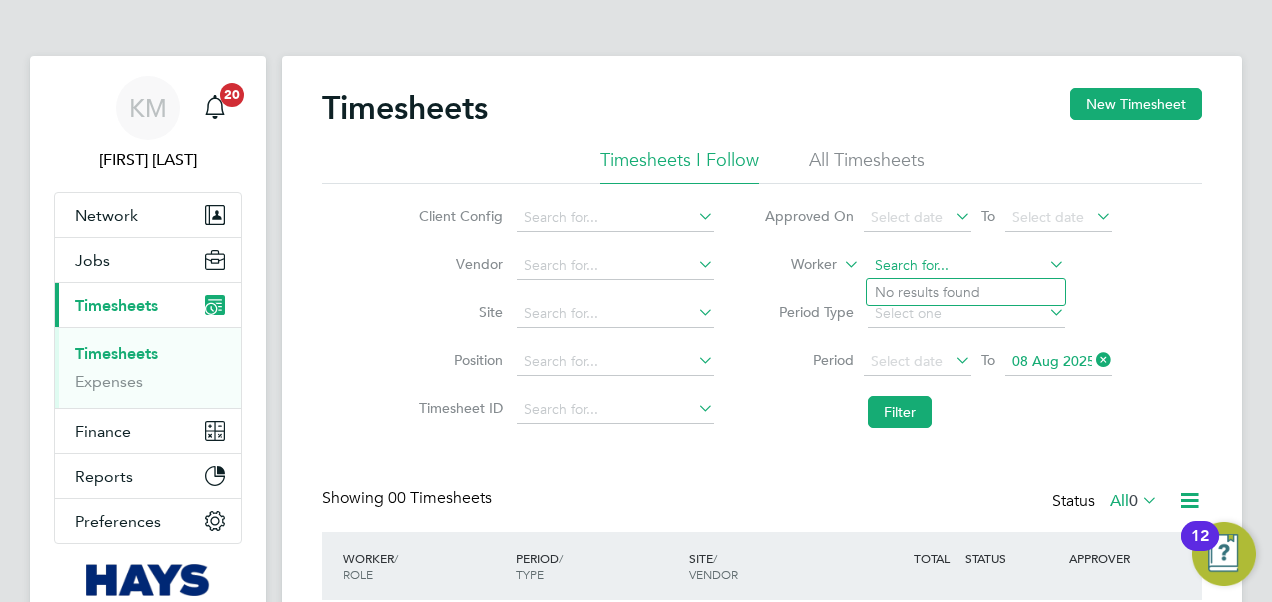 click 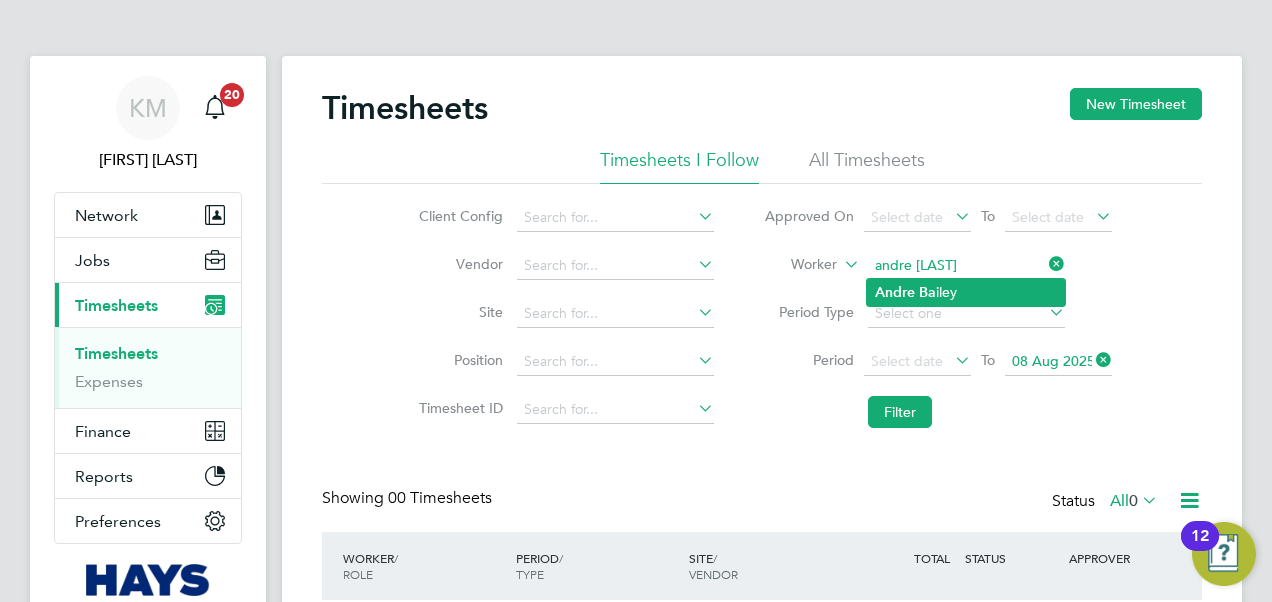 type on "Andre Bailey" 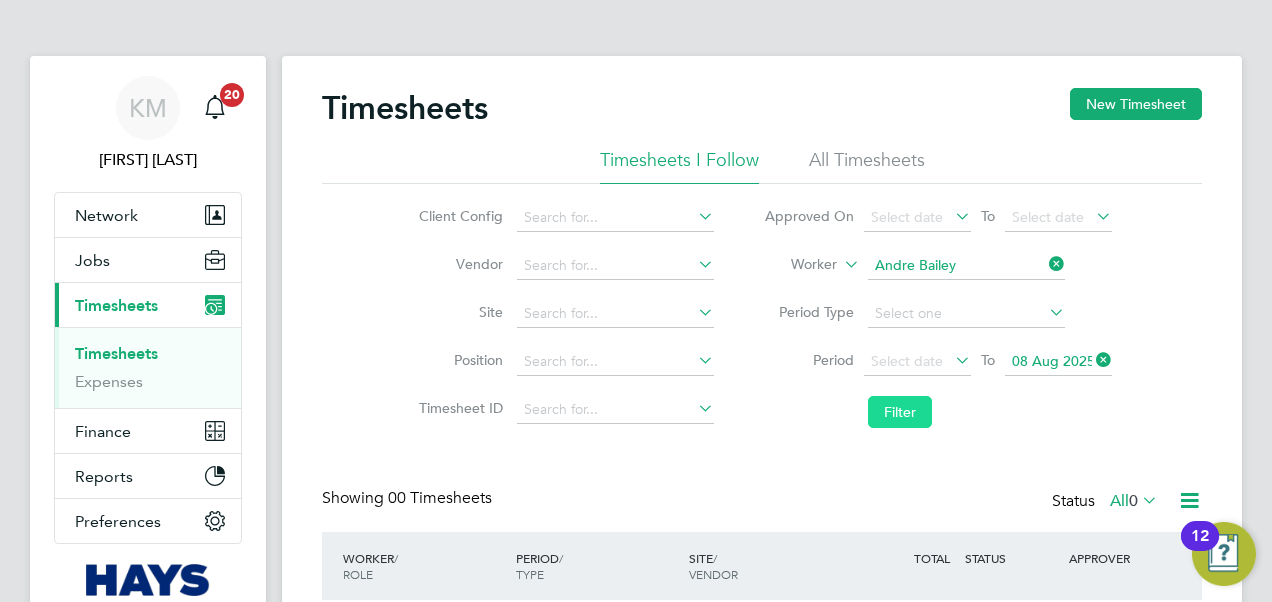 click on "Filter" 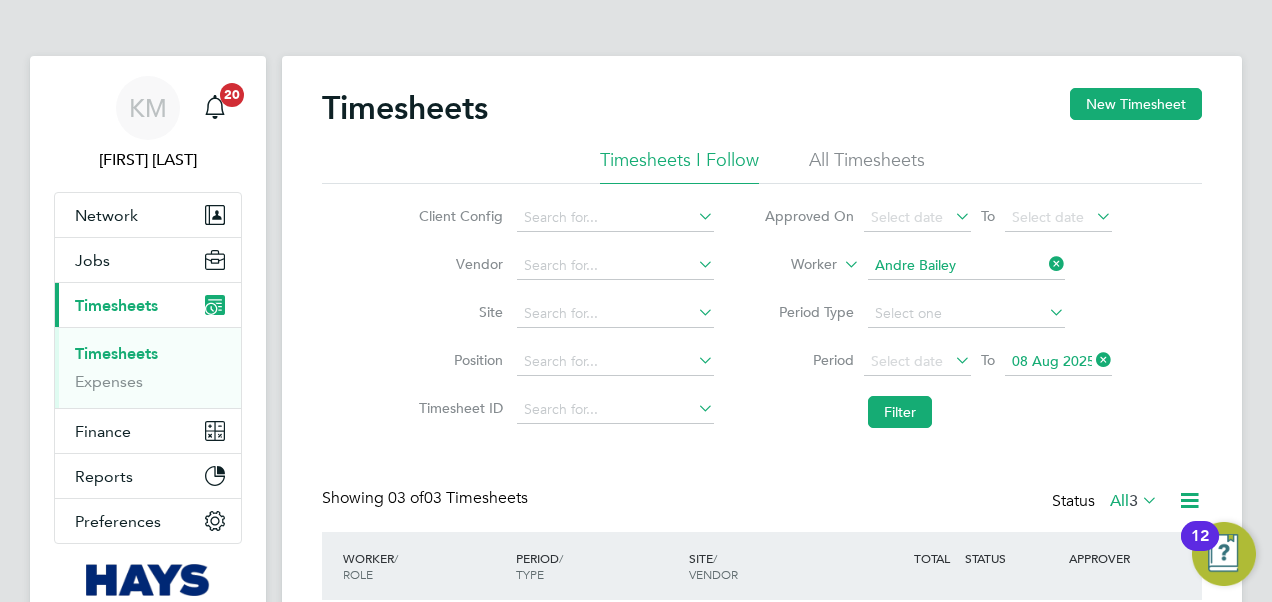 click 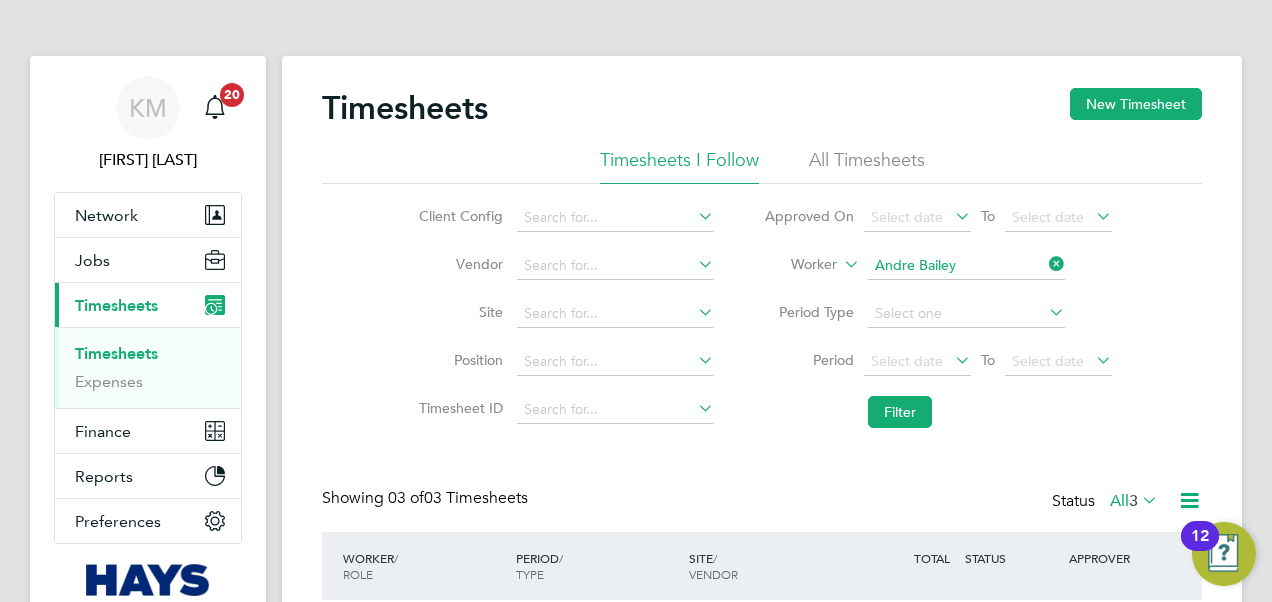 click on "Timesheets New Timesheet" 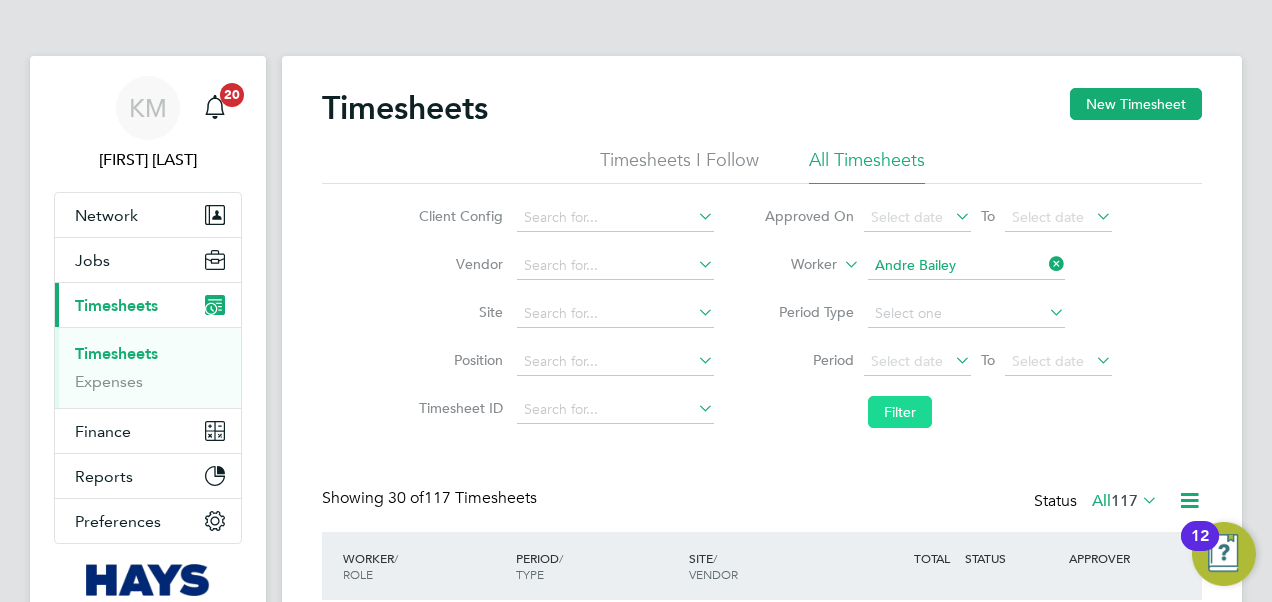 click on "Filter" 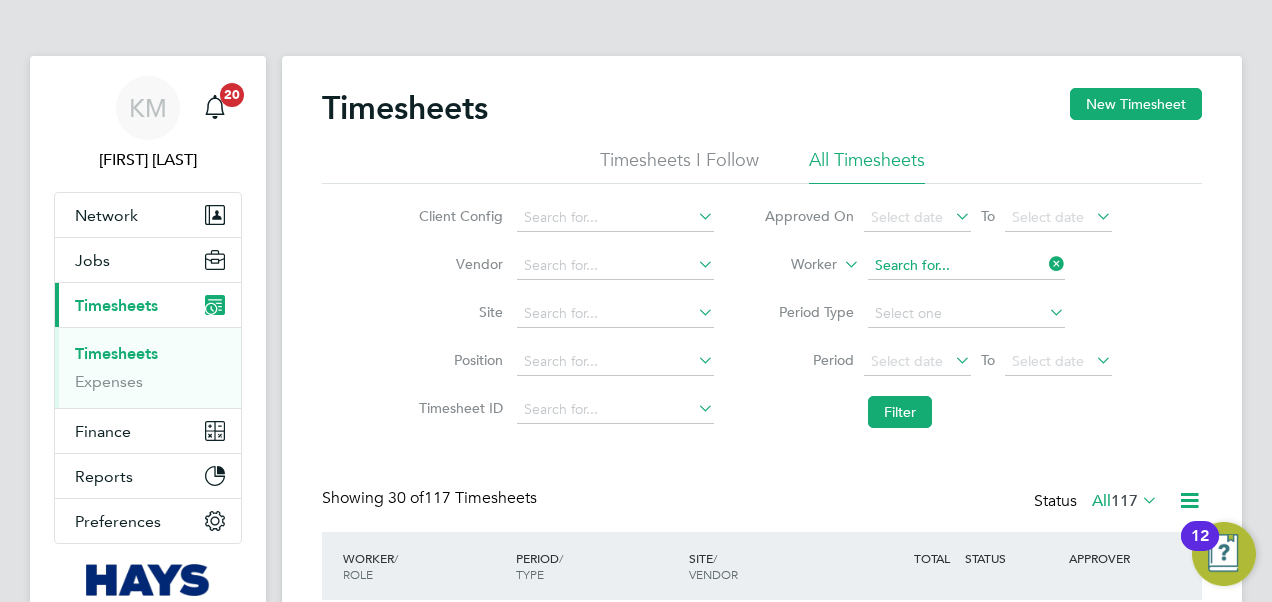 click 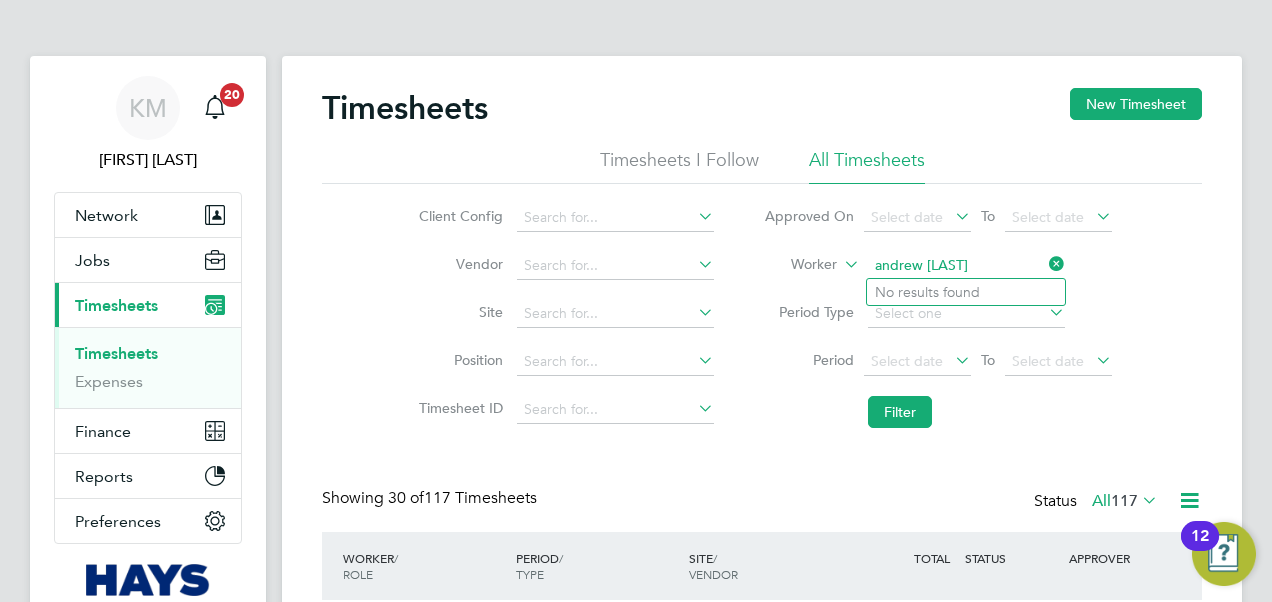 type on "andrew [LAST]" 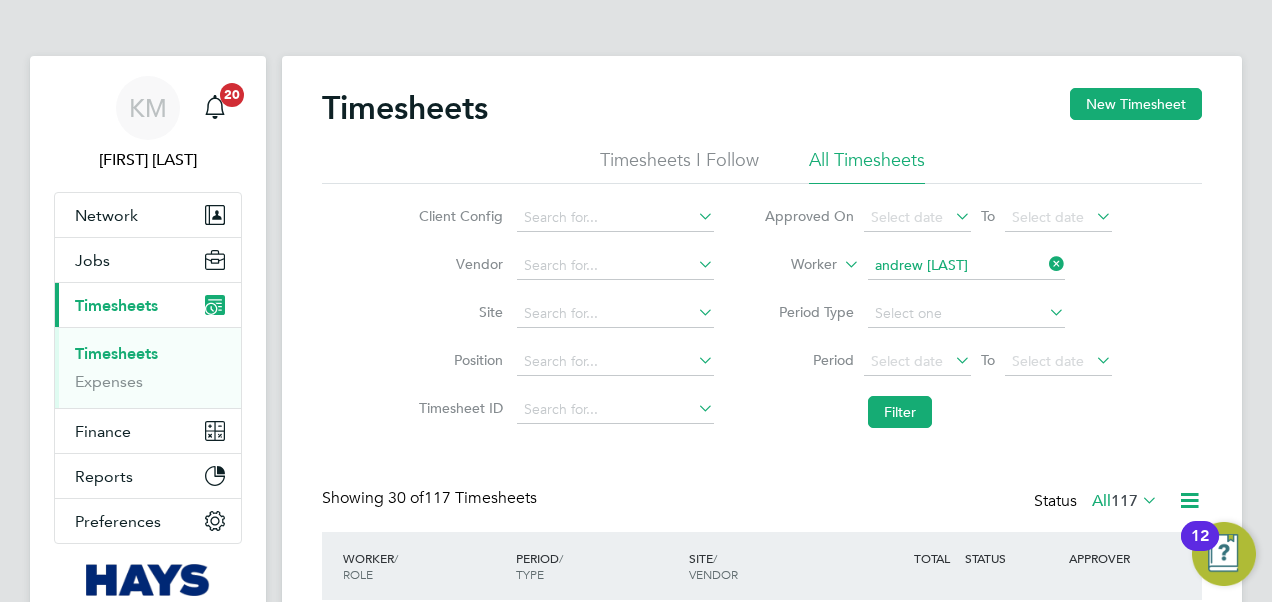 click 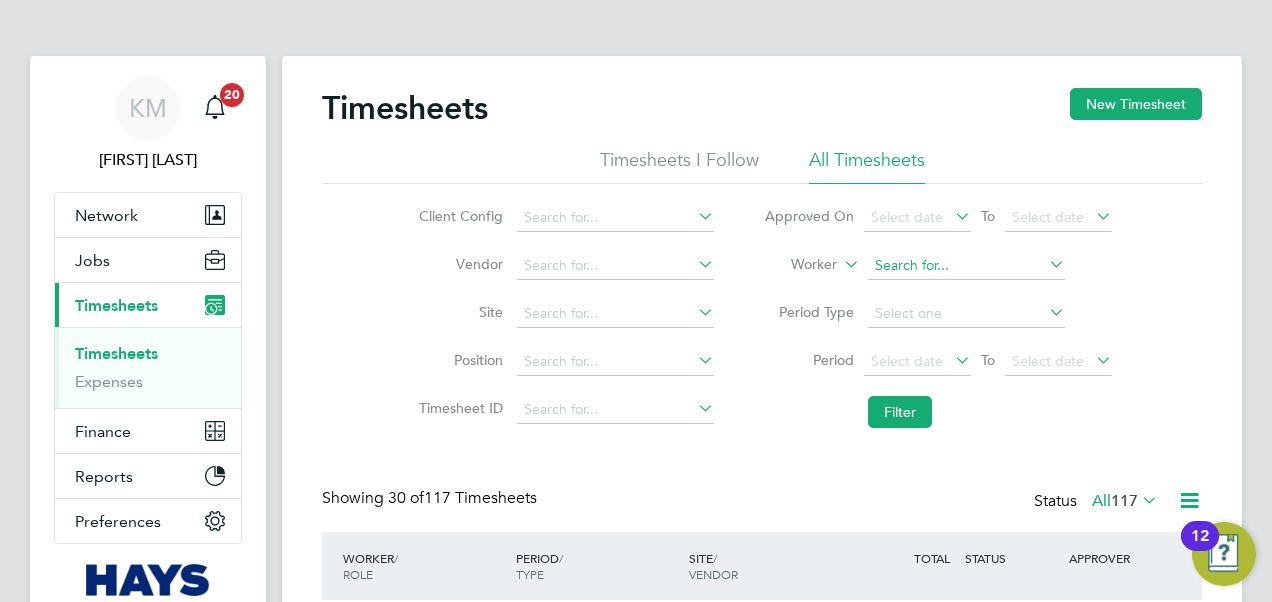 click 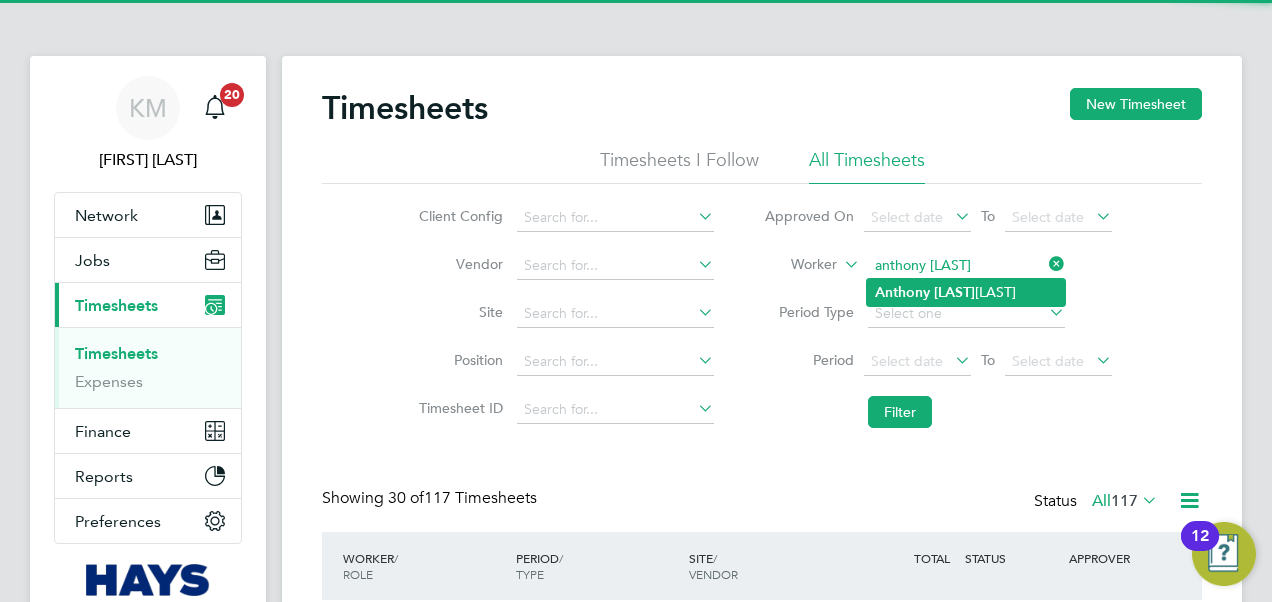 click on "[LAST]" 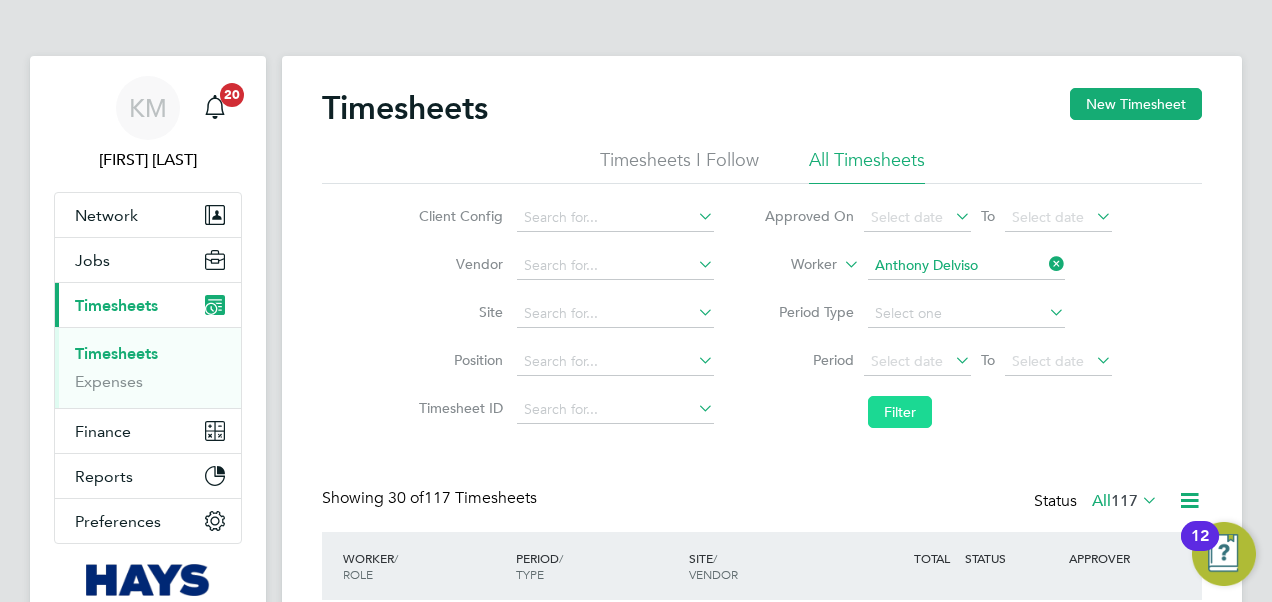 click on "Filter" 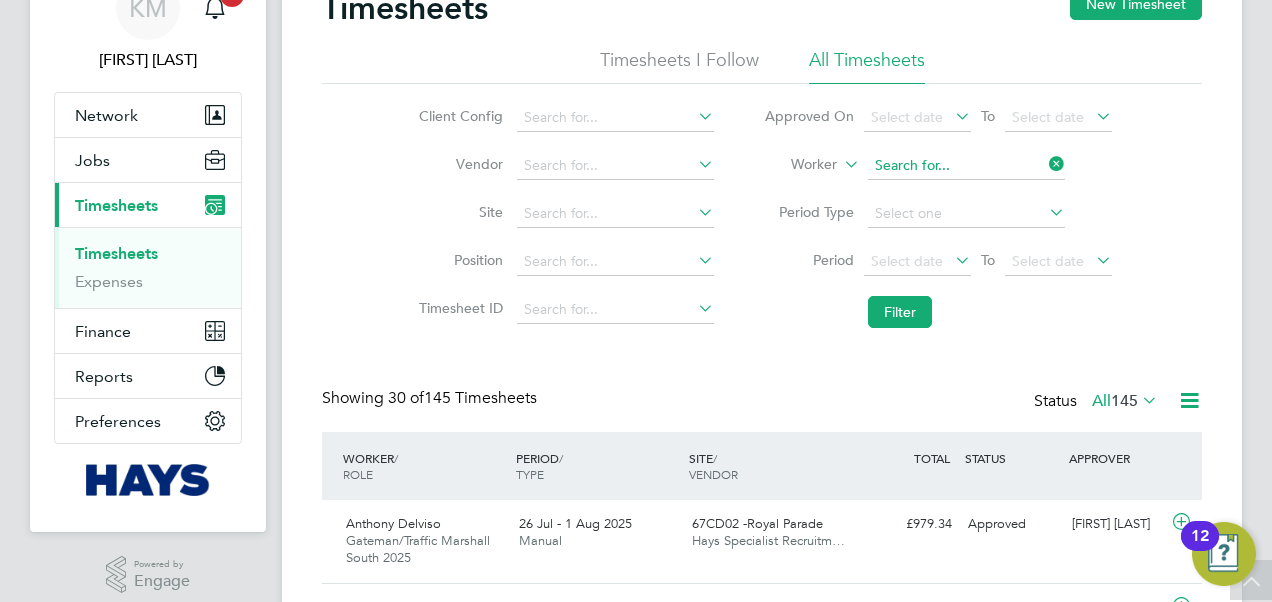 click 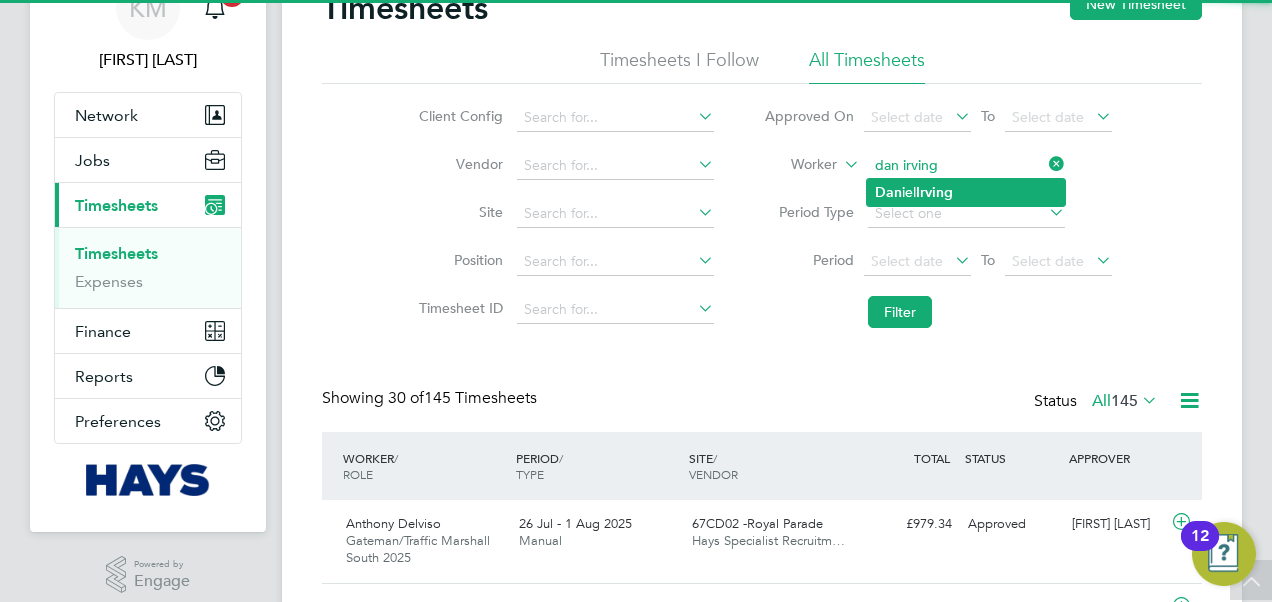 click on "[FIRST]  [LAST]" 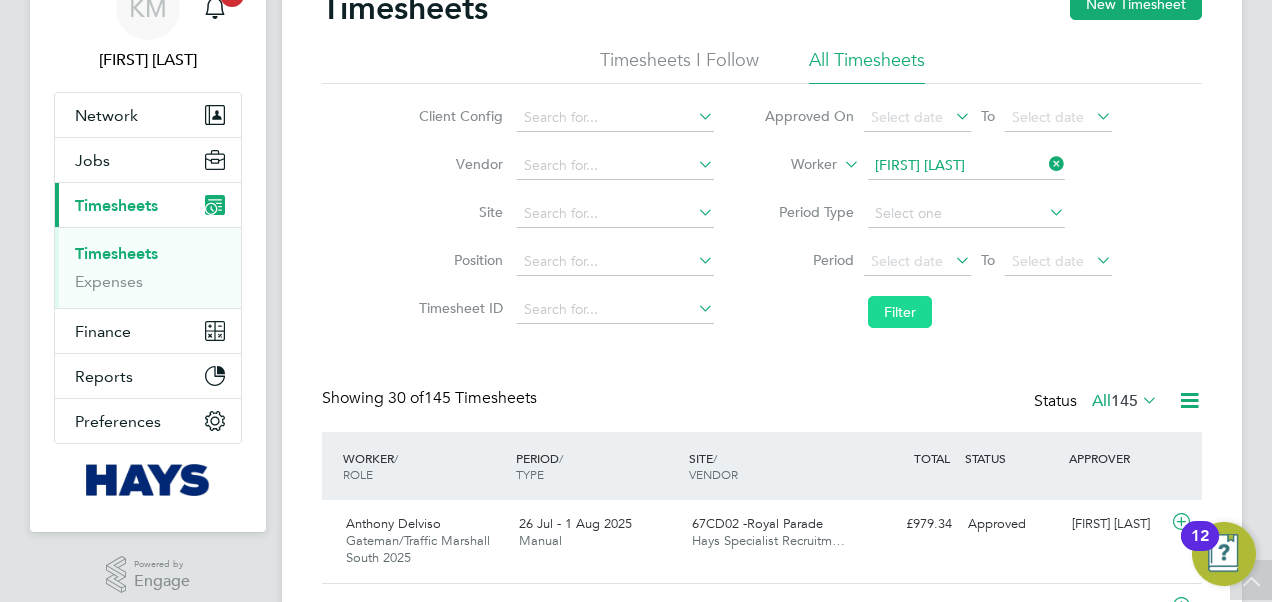 click on "Filter" 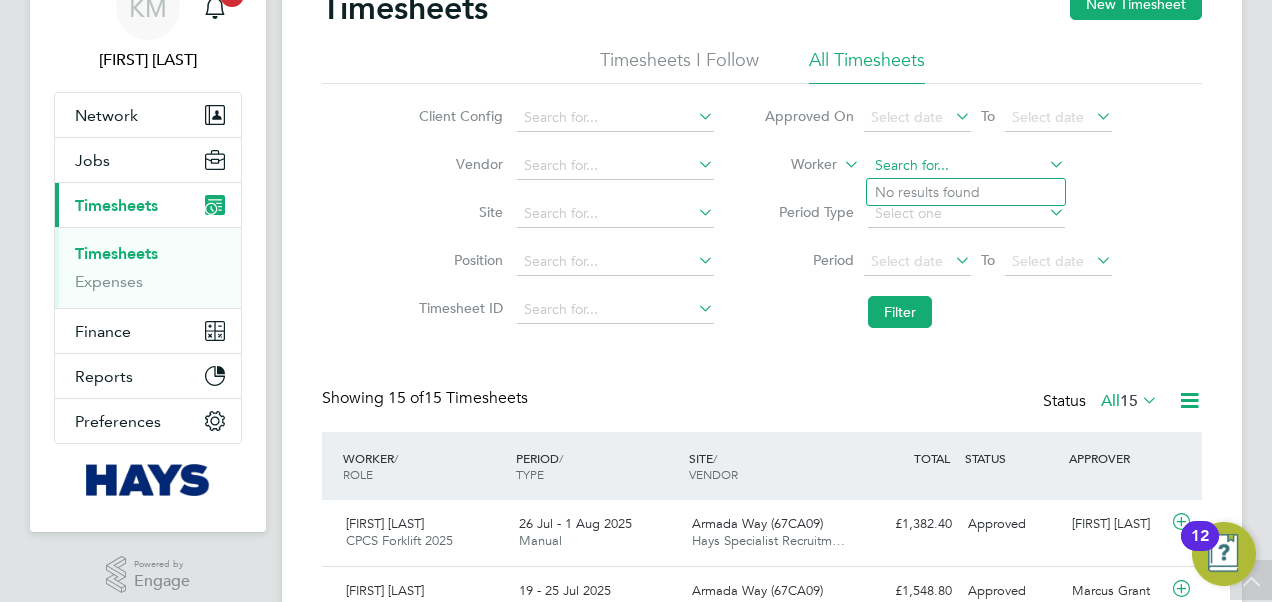 click 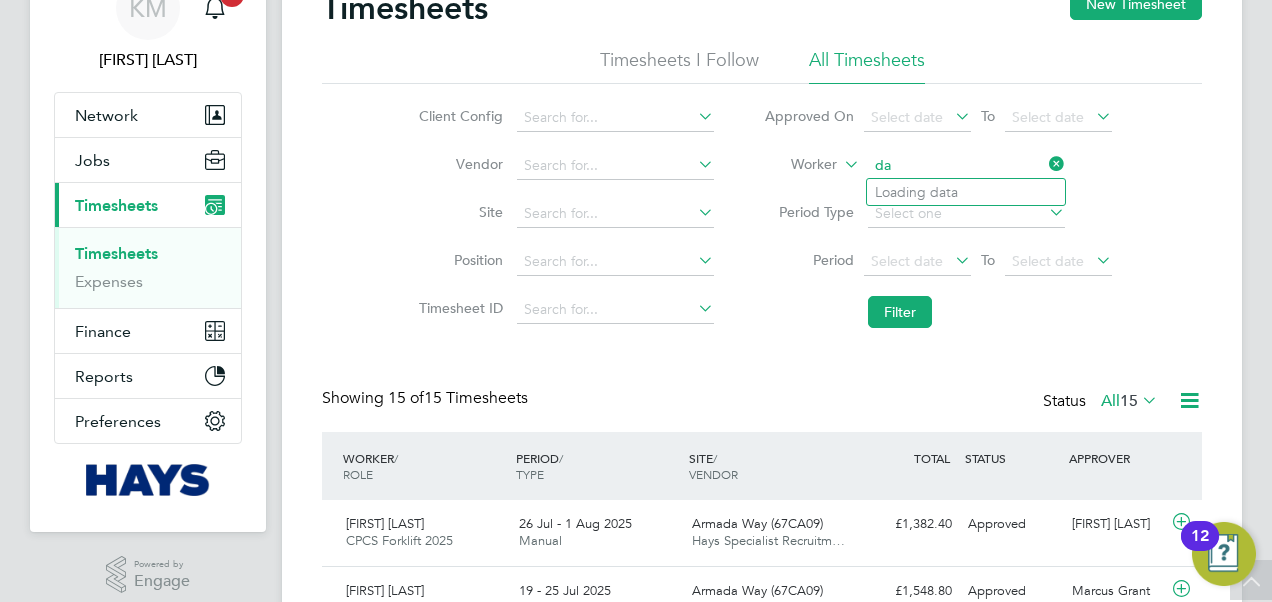 type on "d" 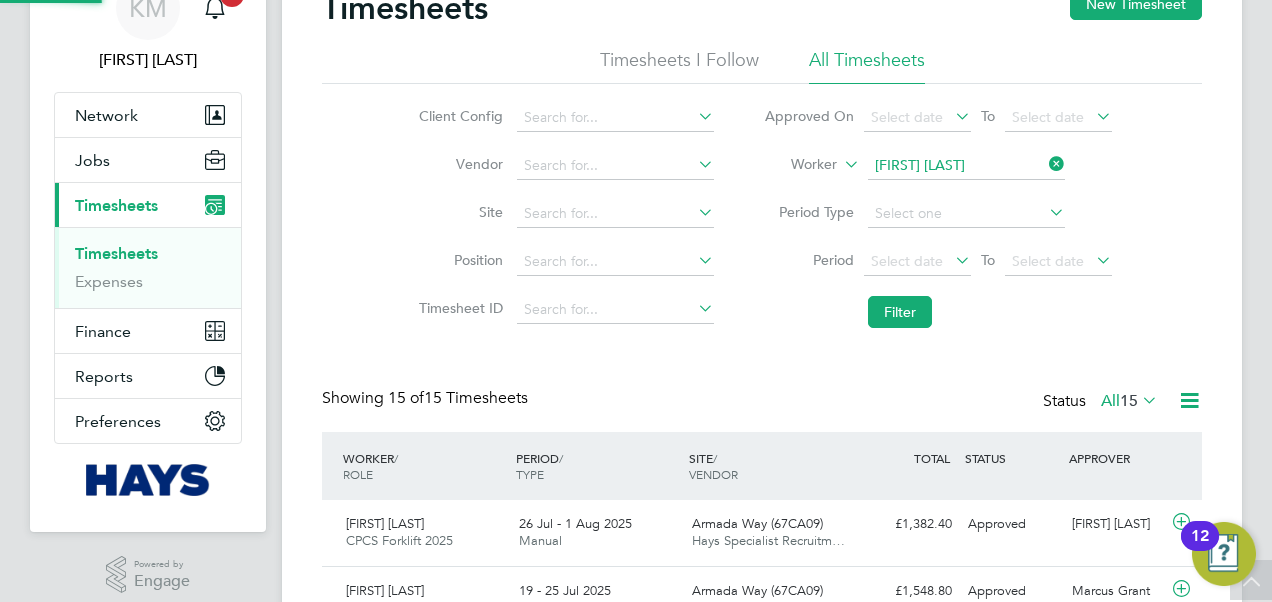 click on "David" 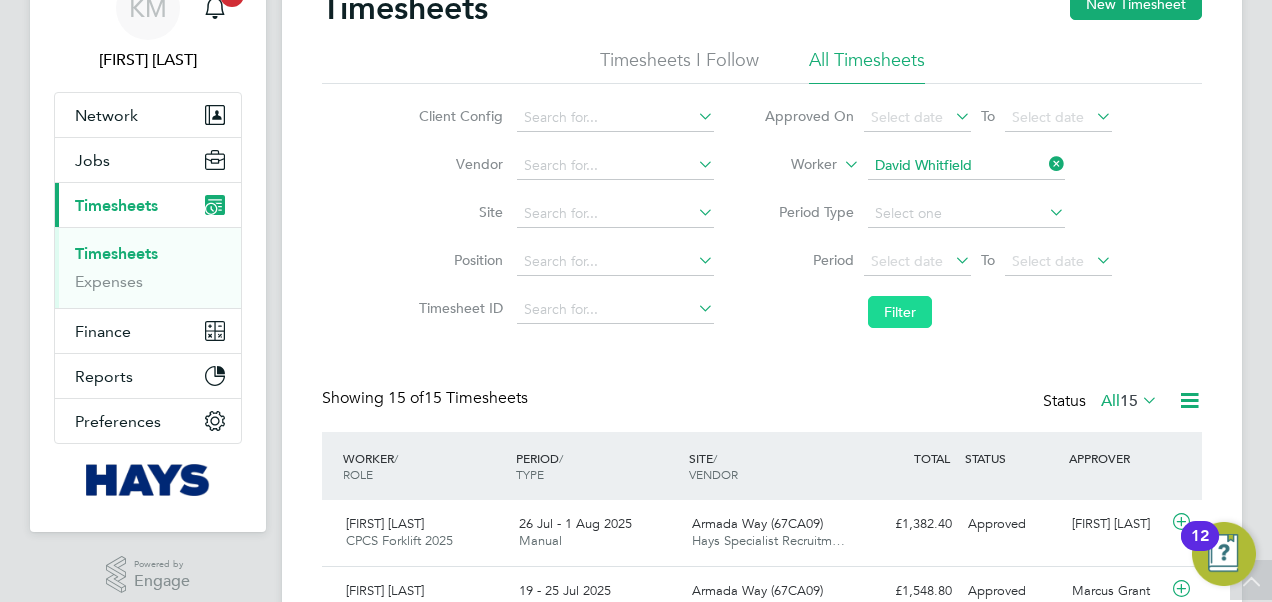 click on "Filter" 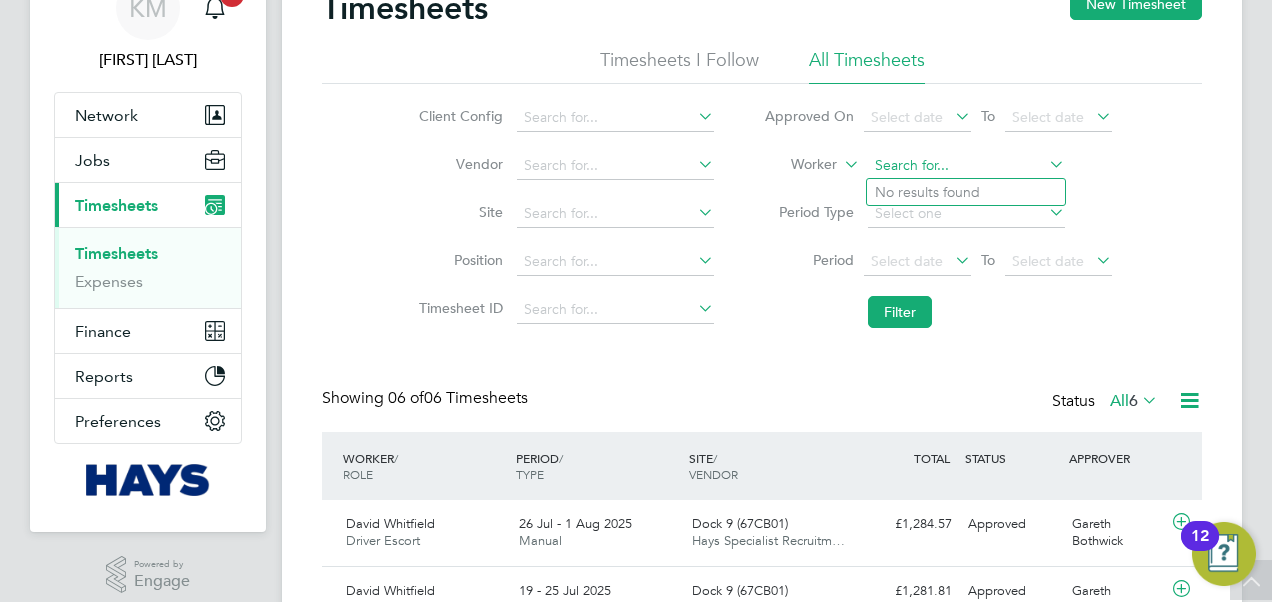 click 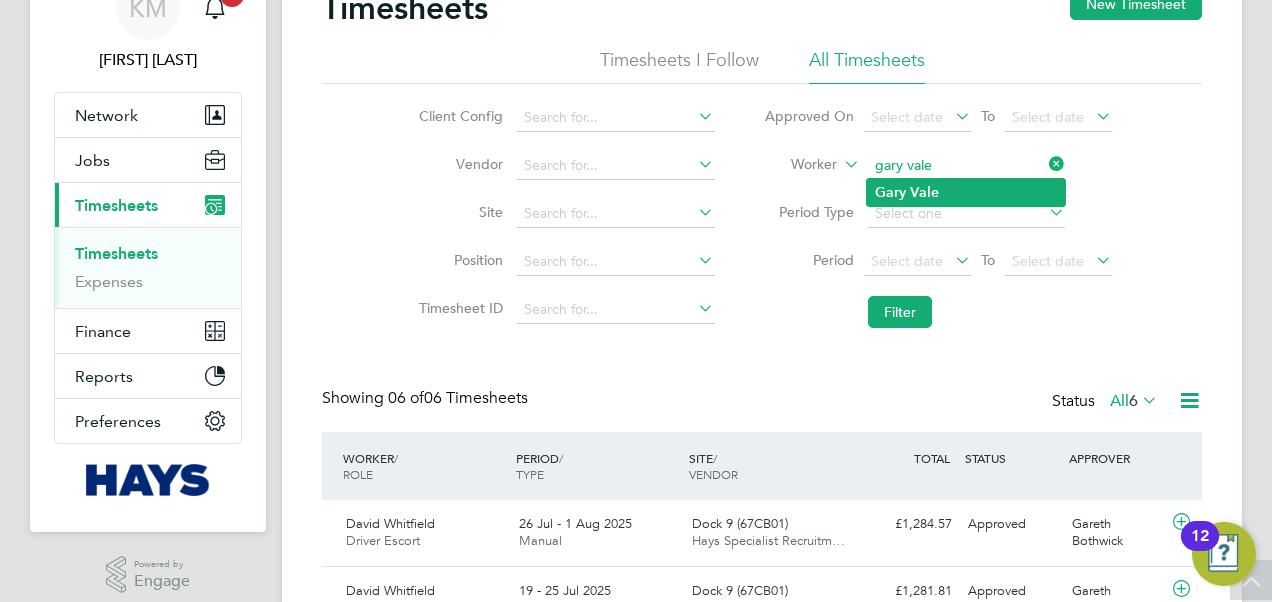 click on "Gary   Vale" 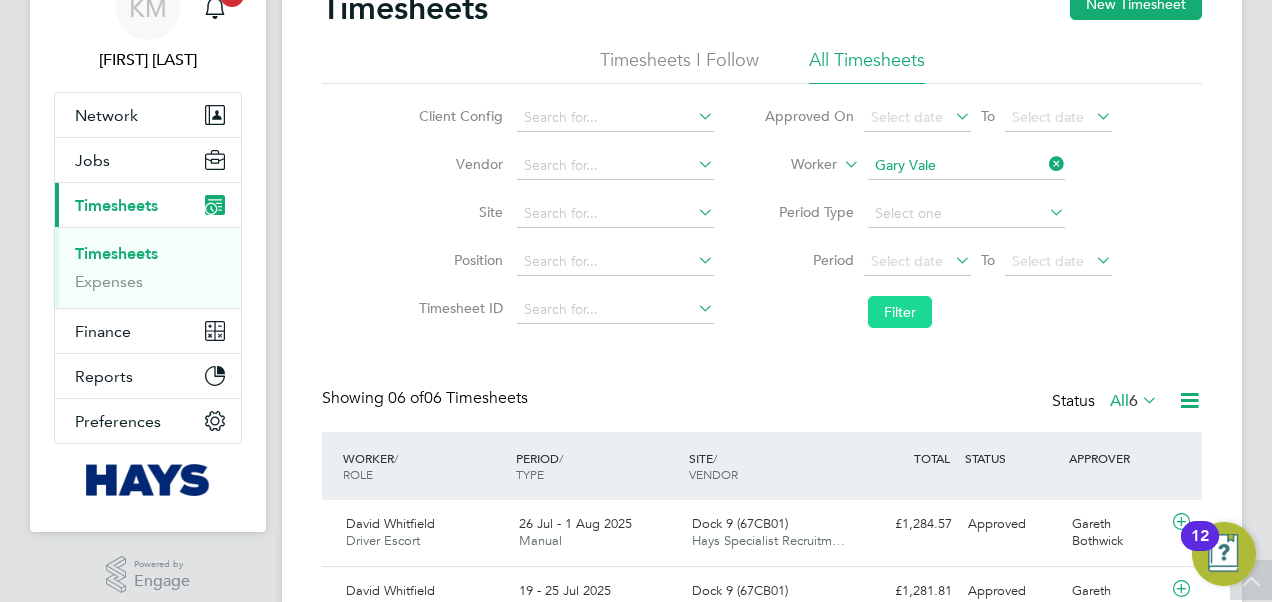 click on "Filter" 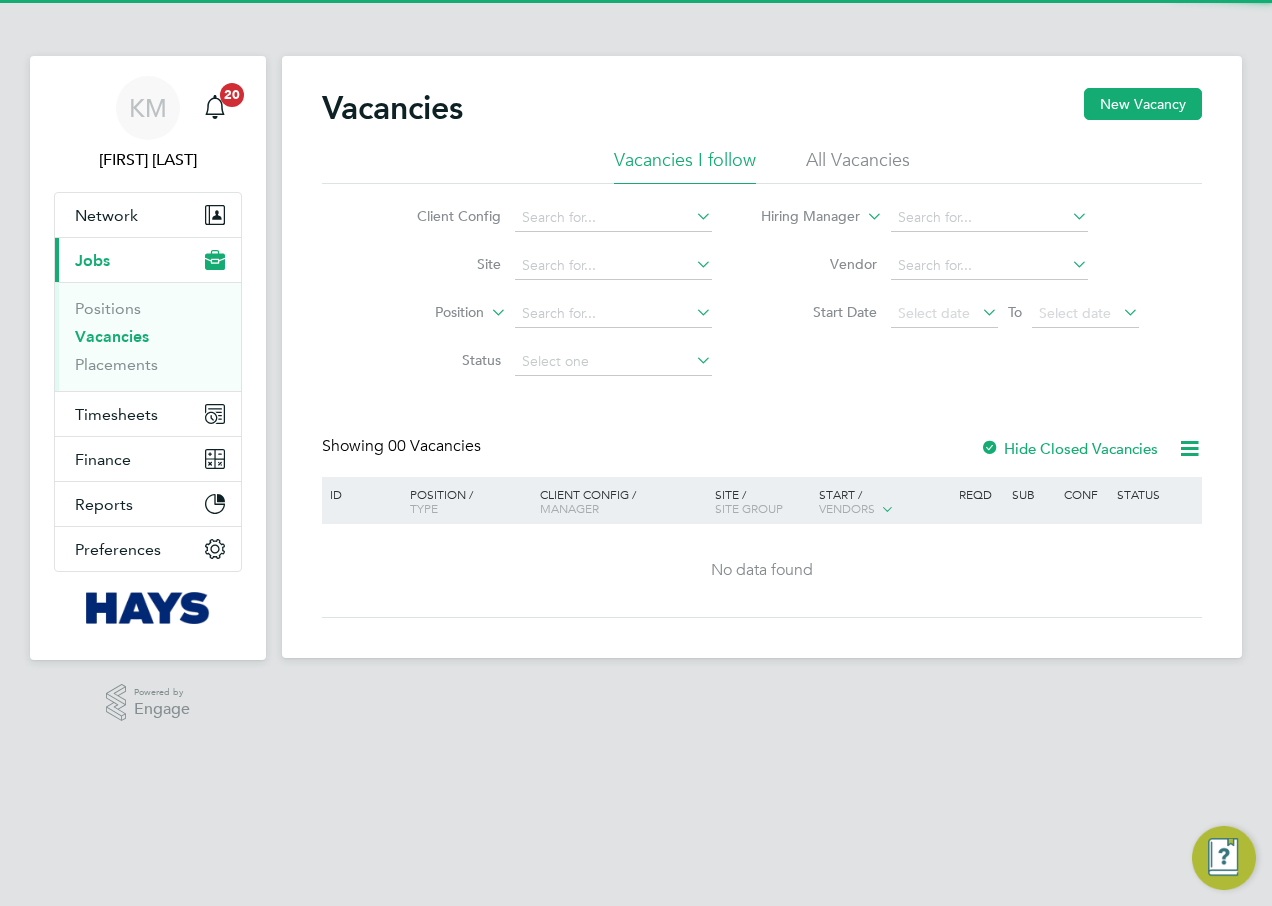 scroll, scrollTop: 0, scrollLeft: 0, axis: both 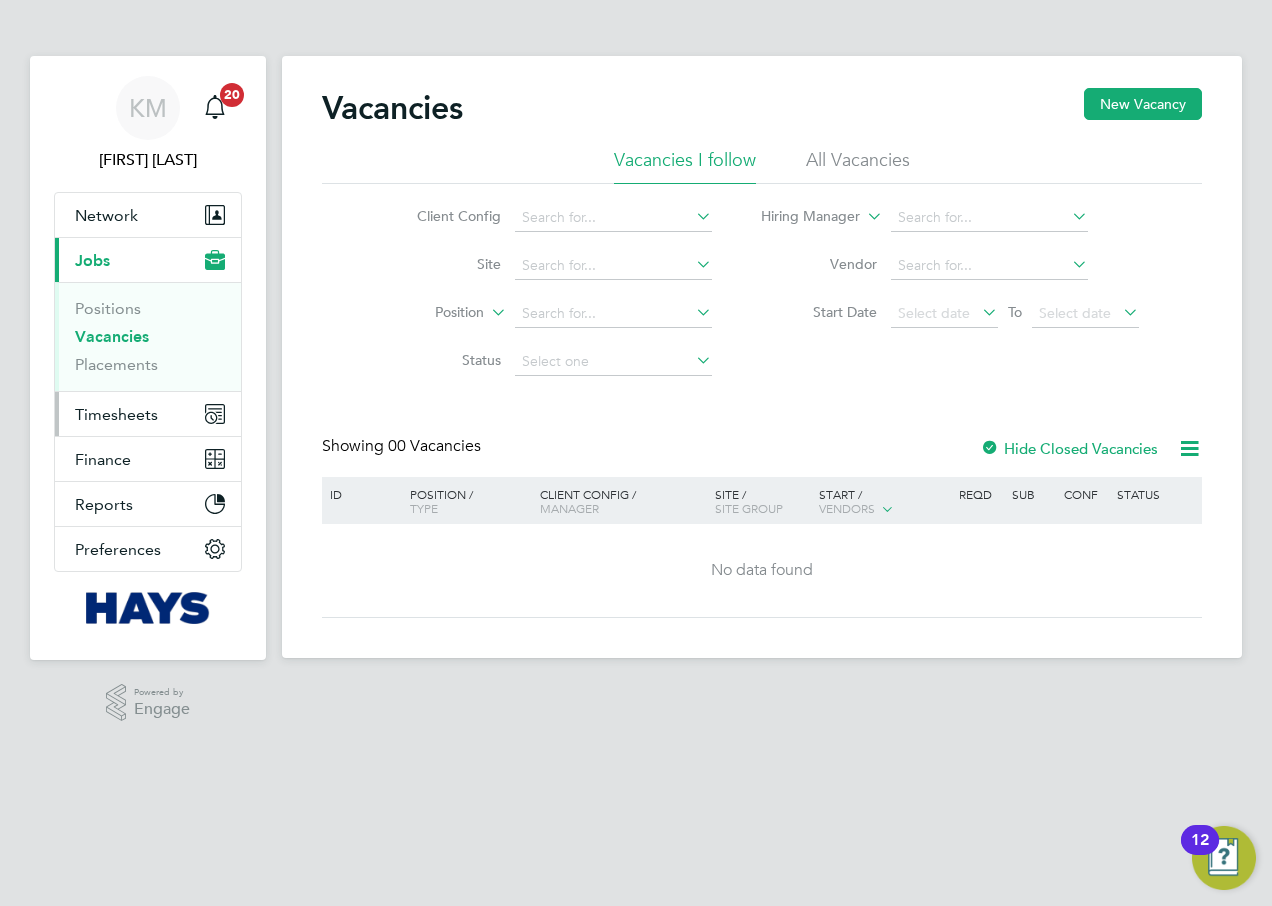 click on "Timesheets" at bounding box center (116, 414) 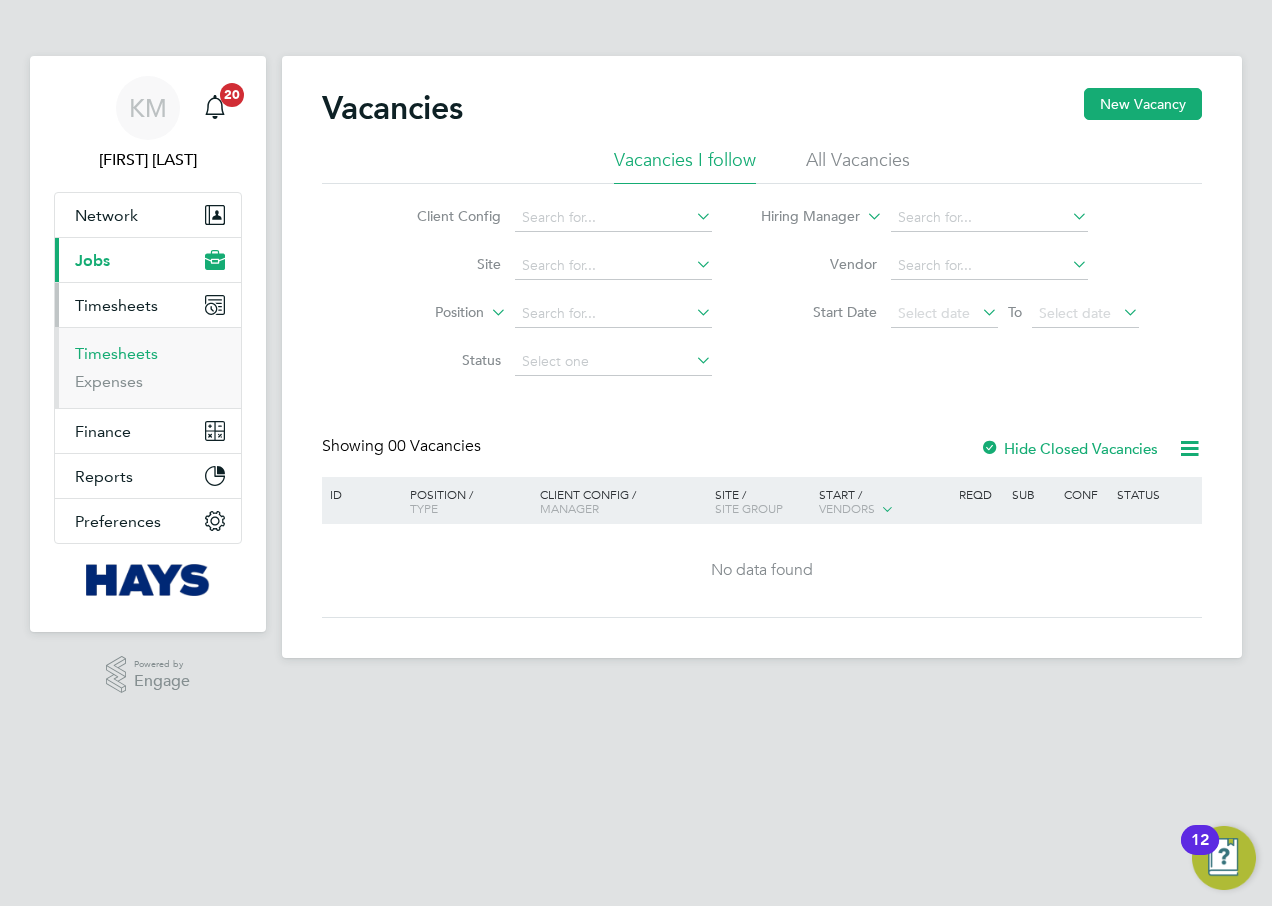 click on "Timesheets" at bounding box center [116, 353] 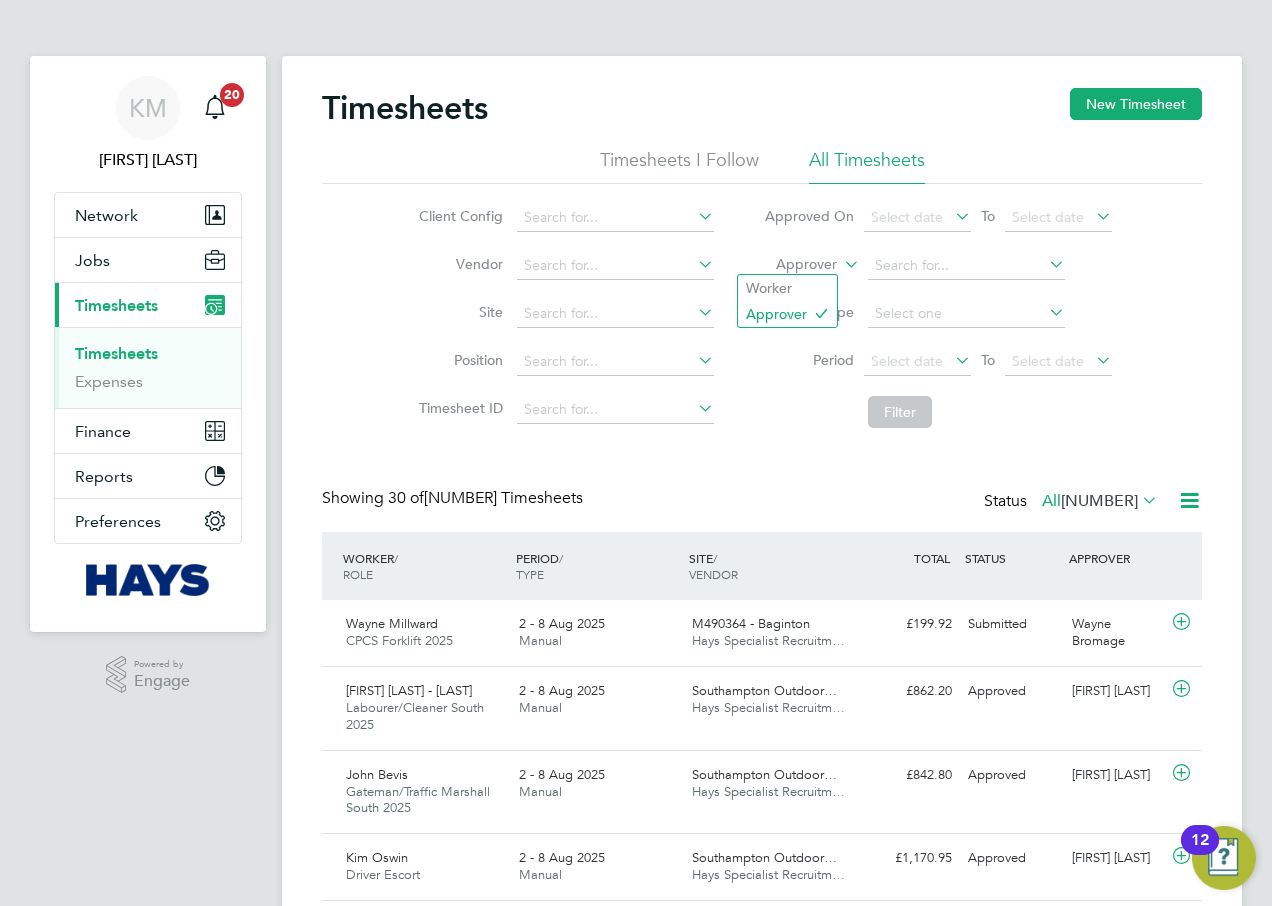 scroll, scrollTop: 10, scrollLeft: 10, axis: both 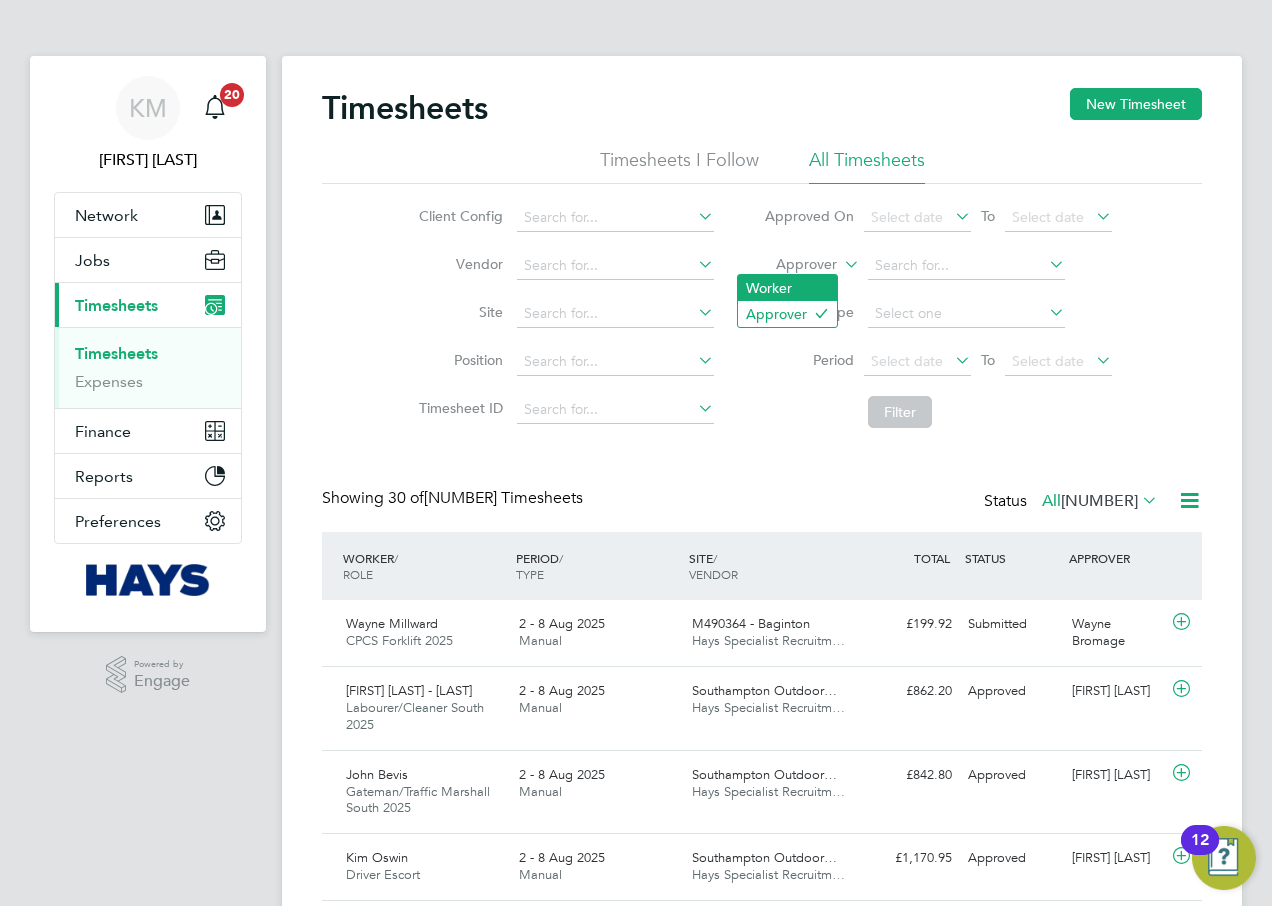 click on "Worker" 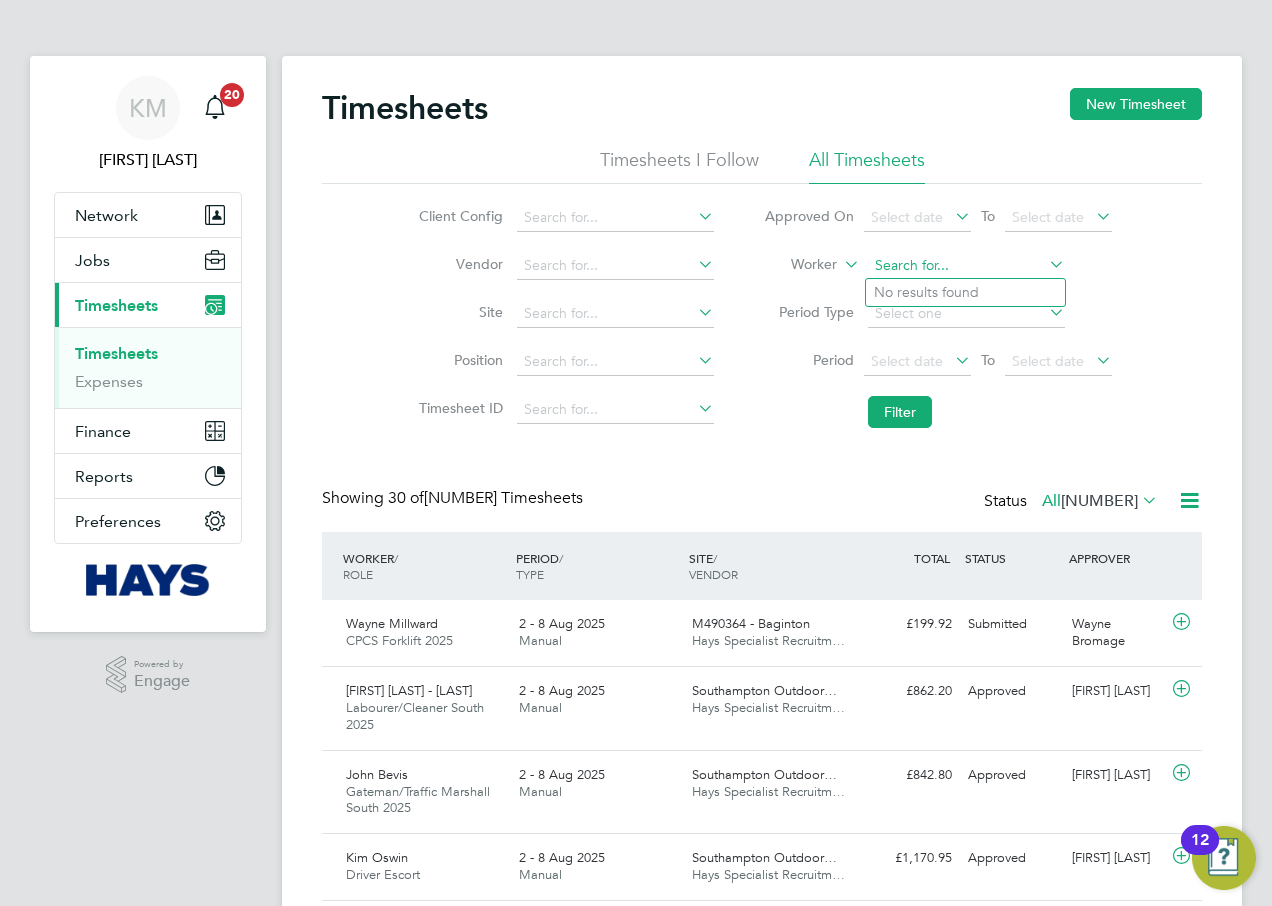 click 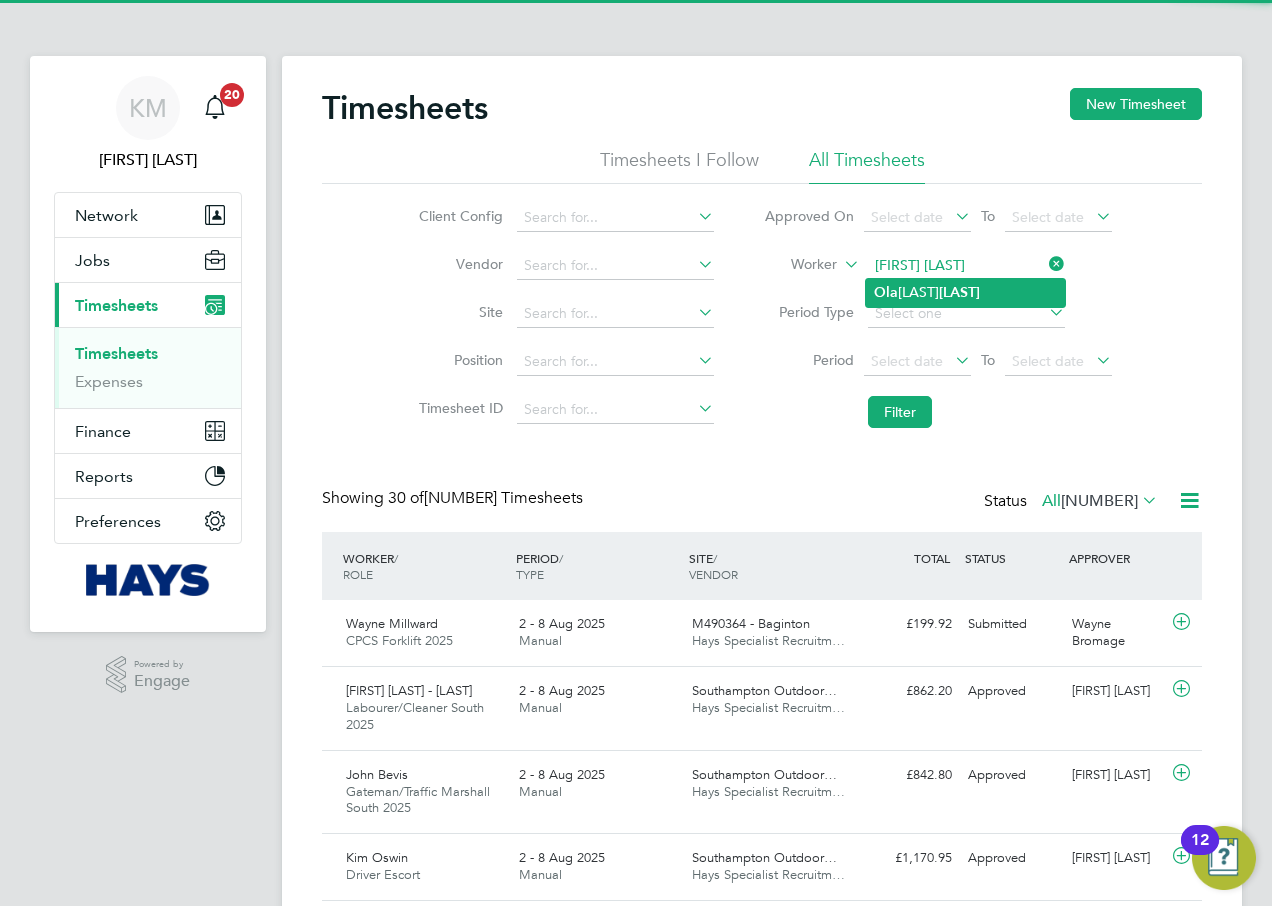 click on "Ola  Mathews  Ojo" 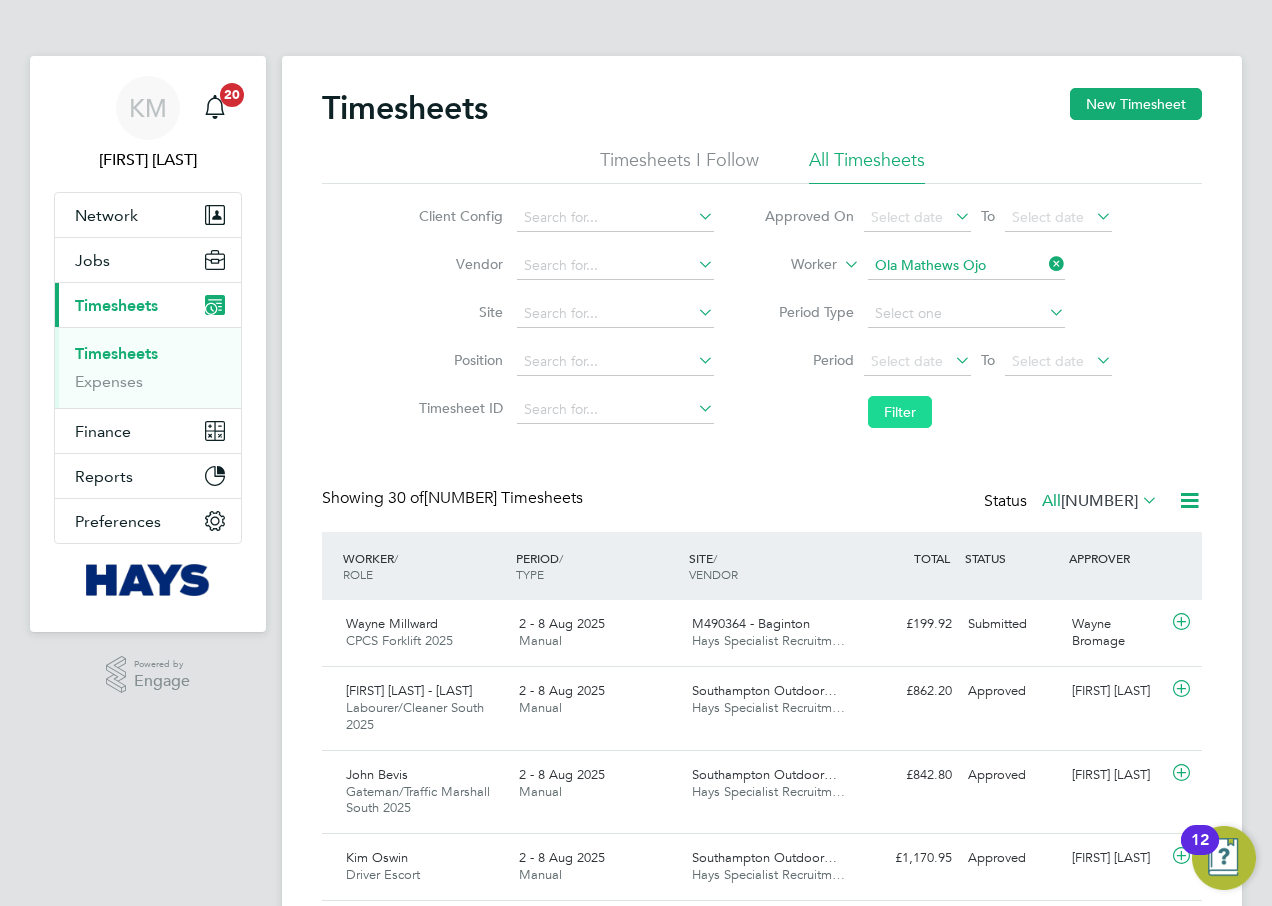 click on "Filter" 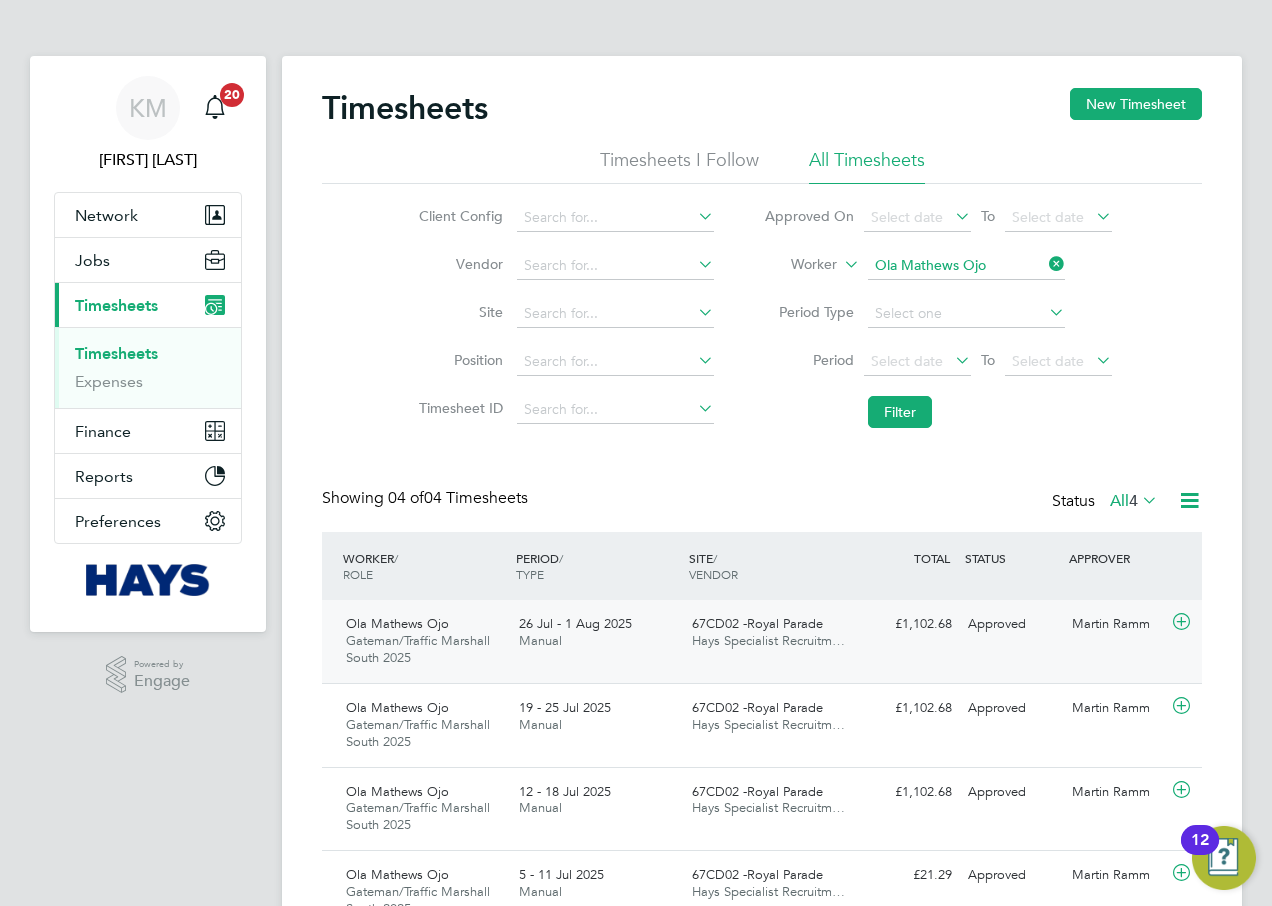 click on "26 Jul - 1 Aug 2025 Manual" 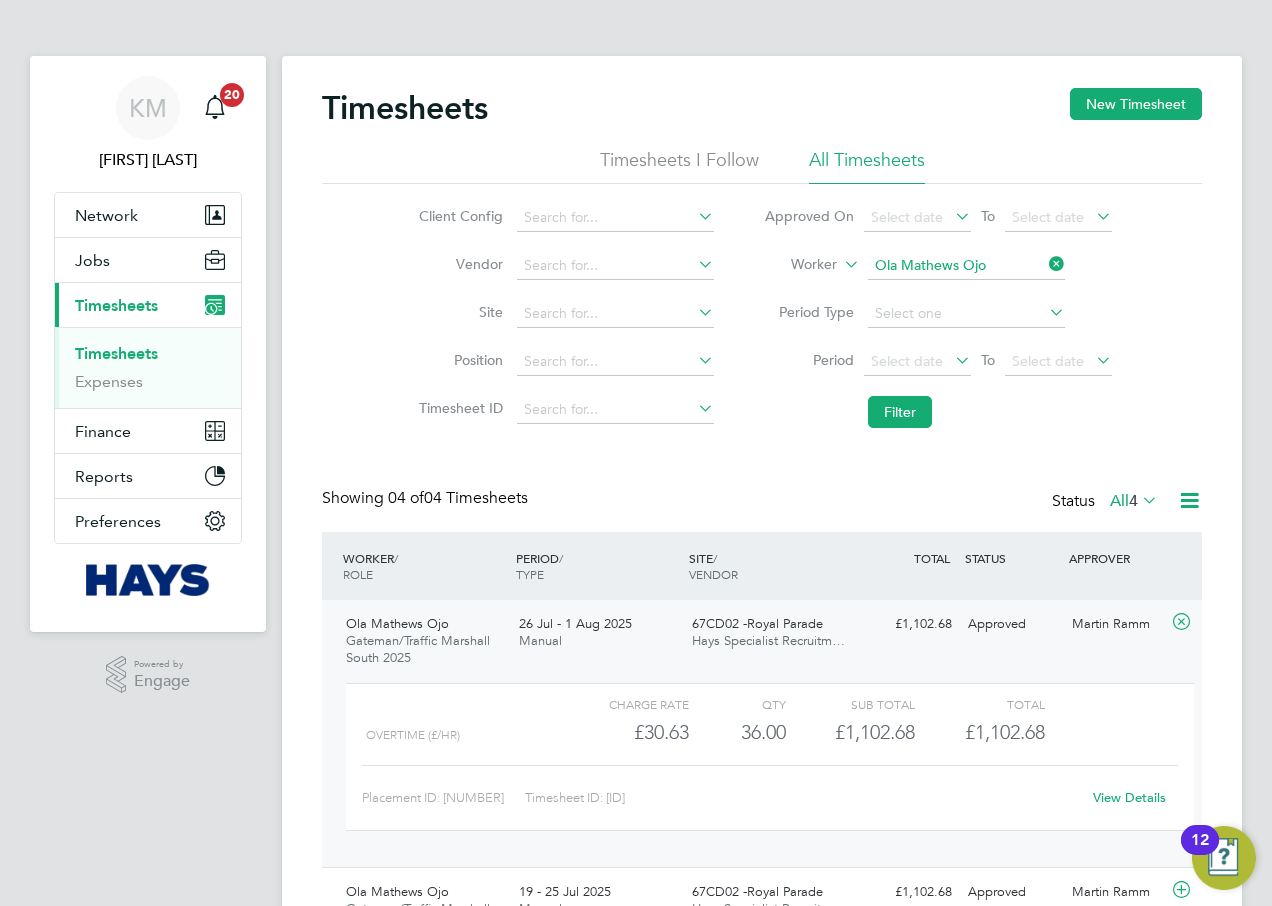 click on "View Details" 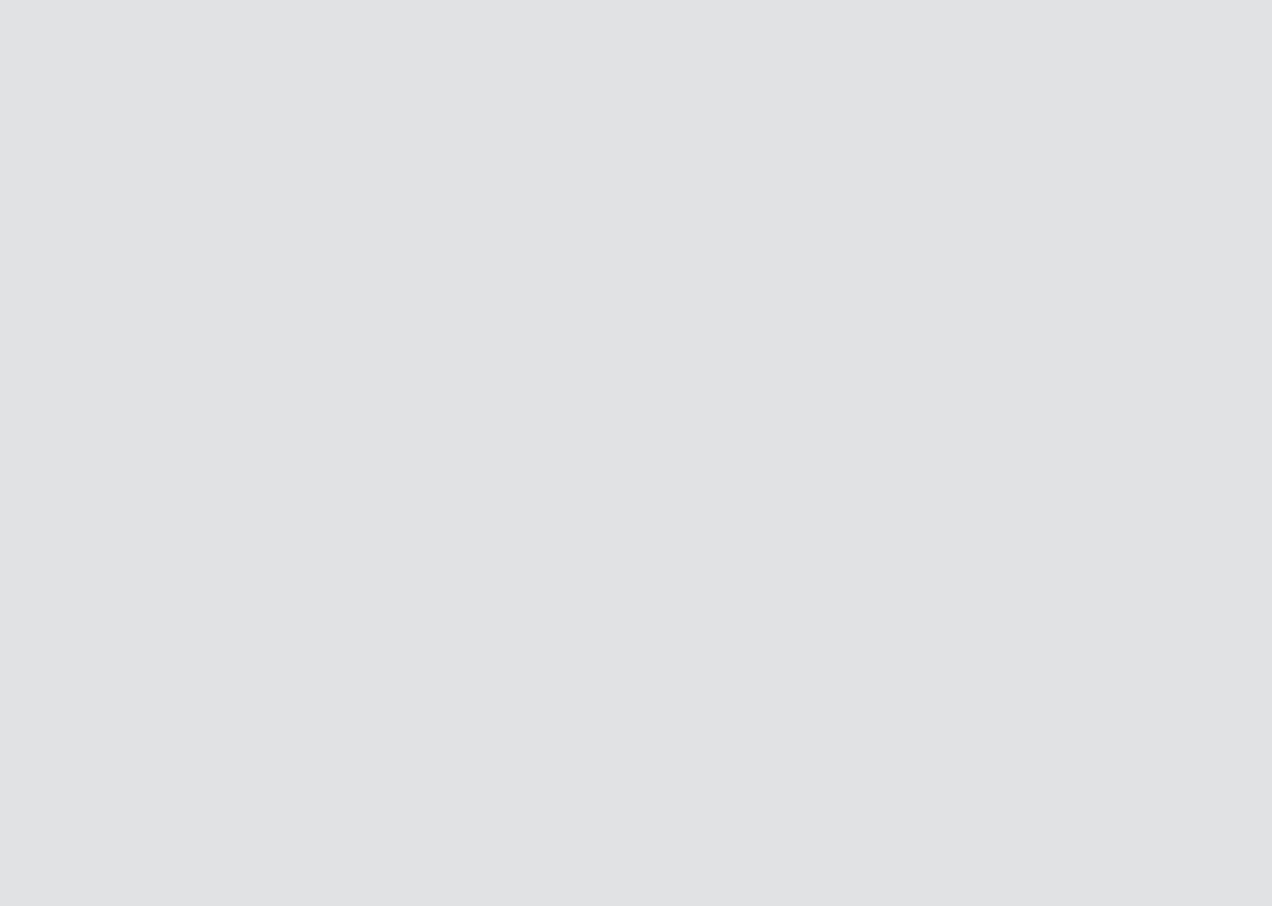 scroll, scrollTop: 0, scrollLeft: 0, axis: both 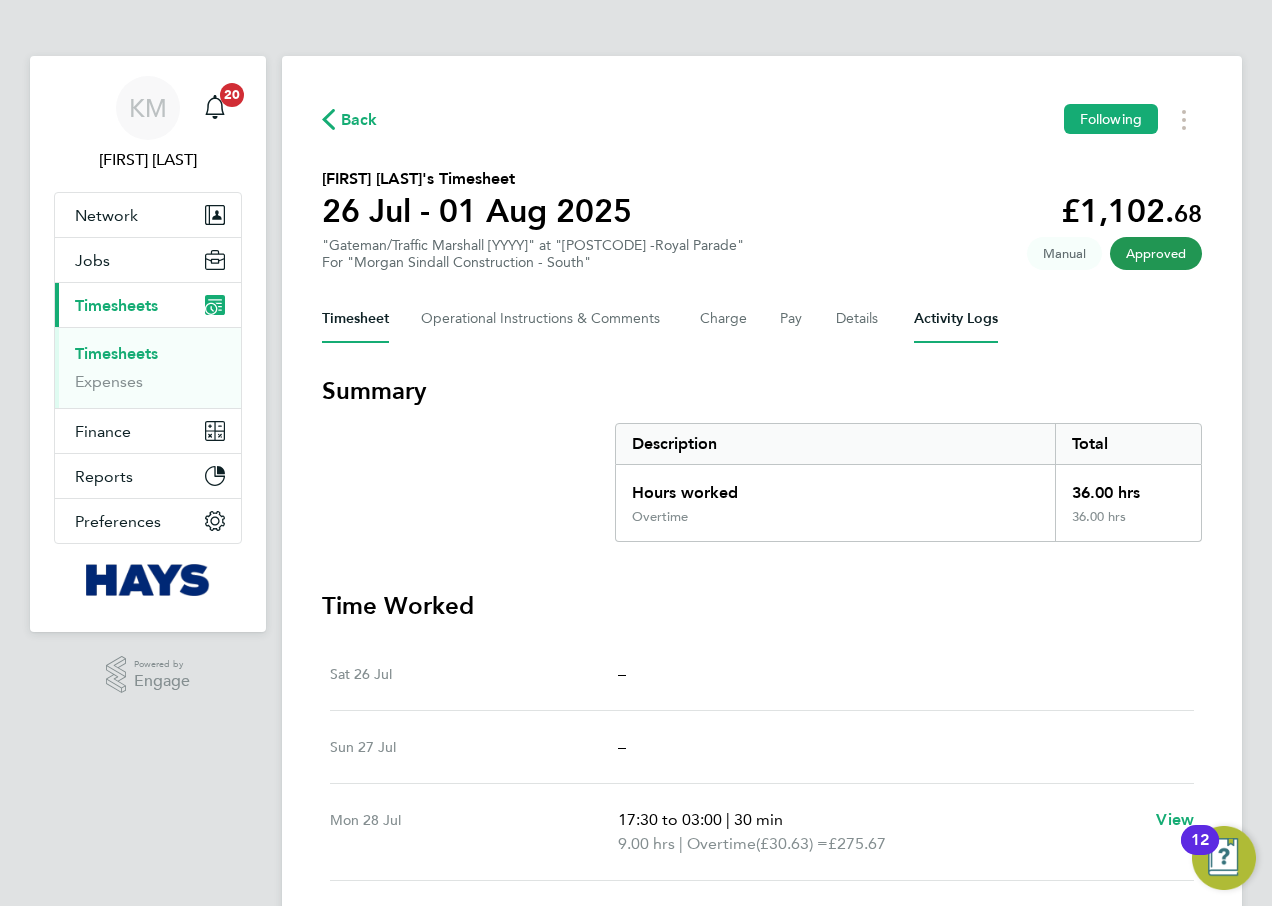 click on "Activity Logs" at bounding box center [956, 319] 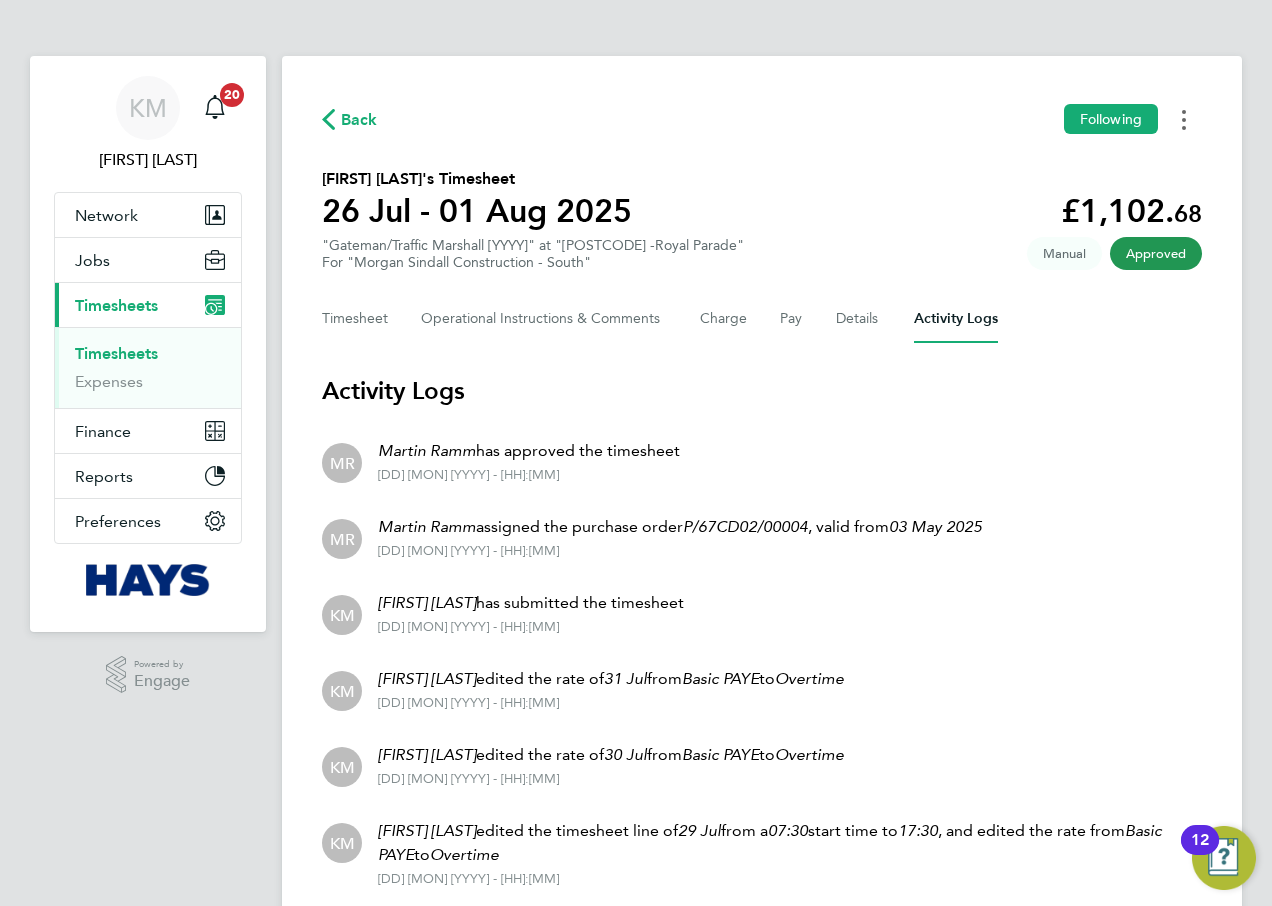 click 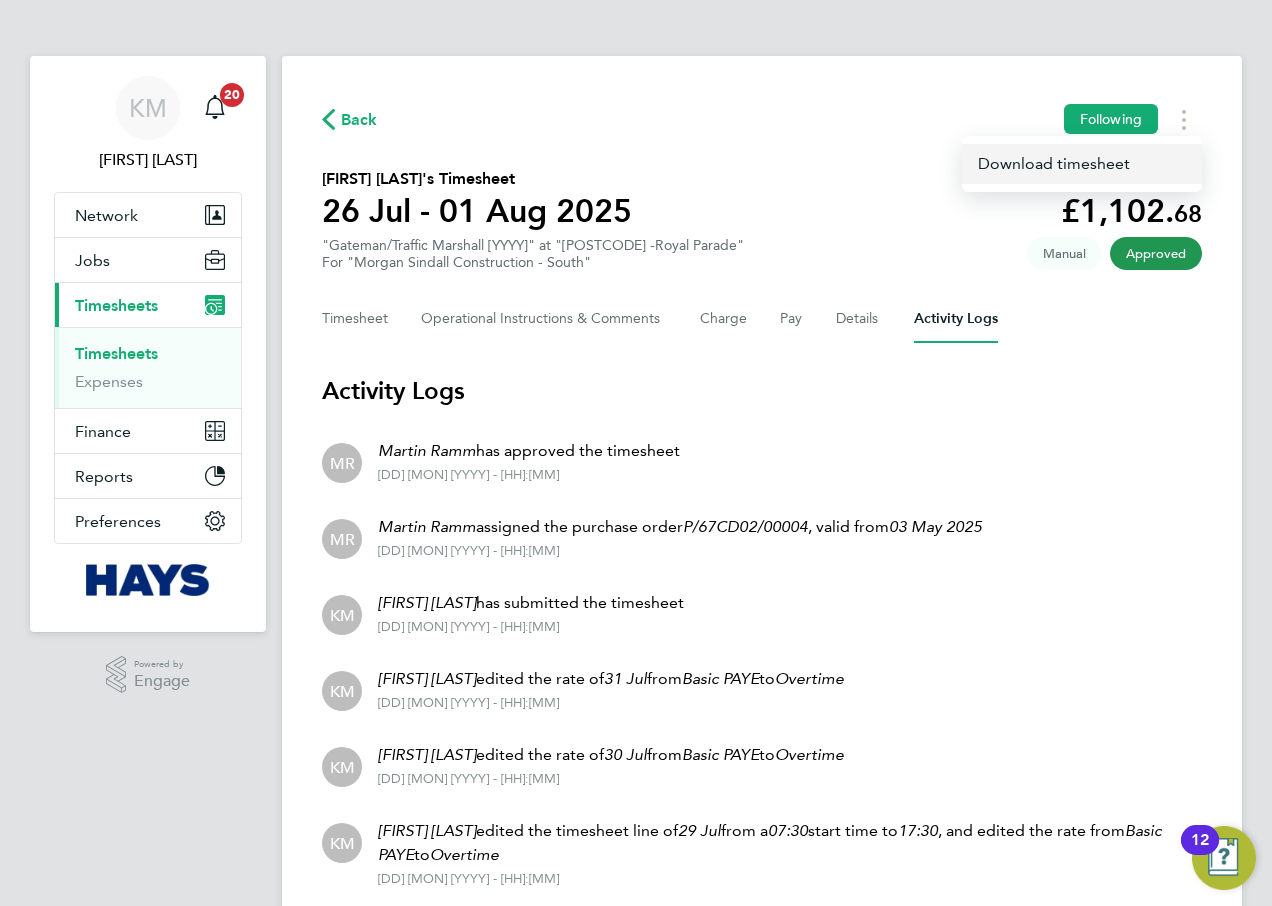 click on "Download timesheet" 